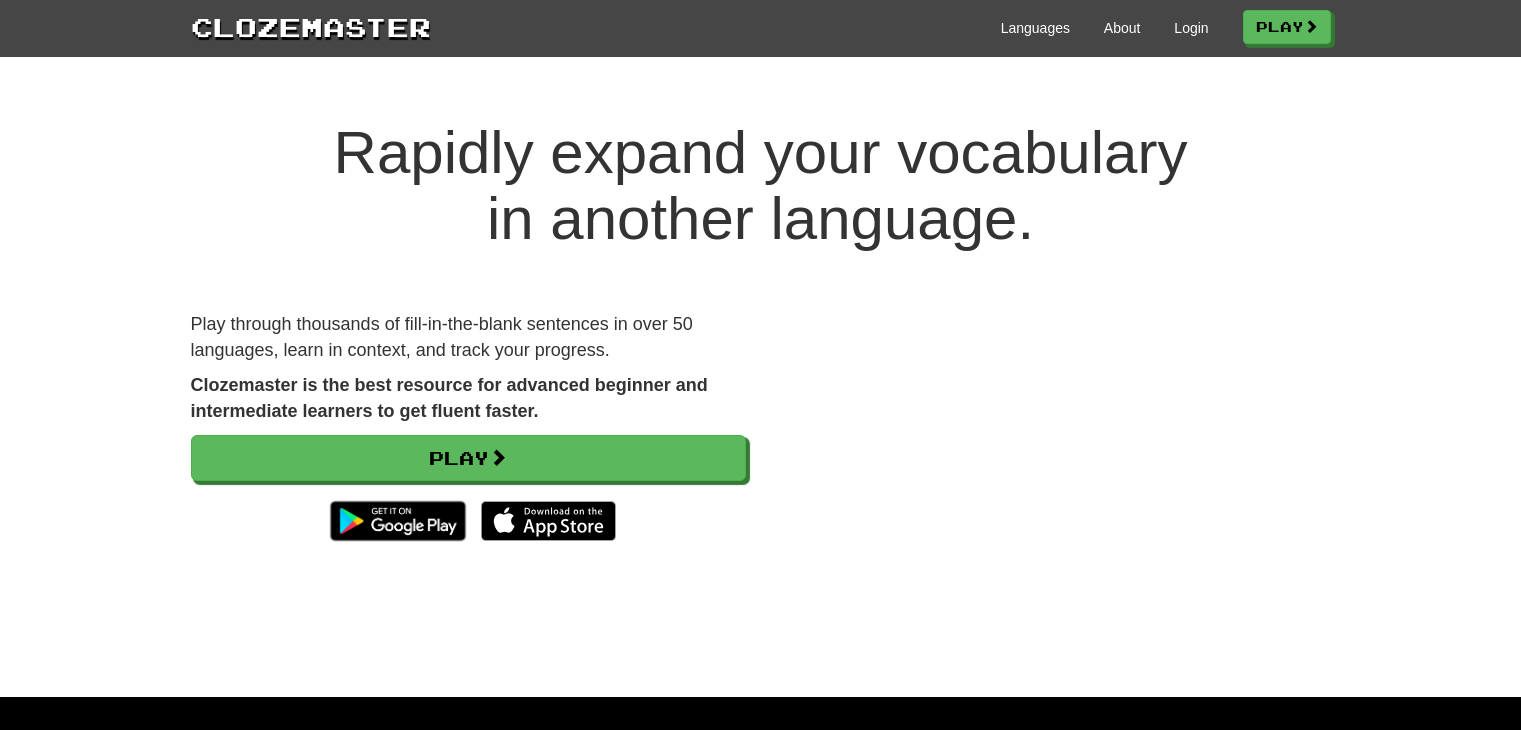 scroll, scrollTop: 0, scrollLeft: 0, axis: both 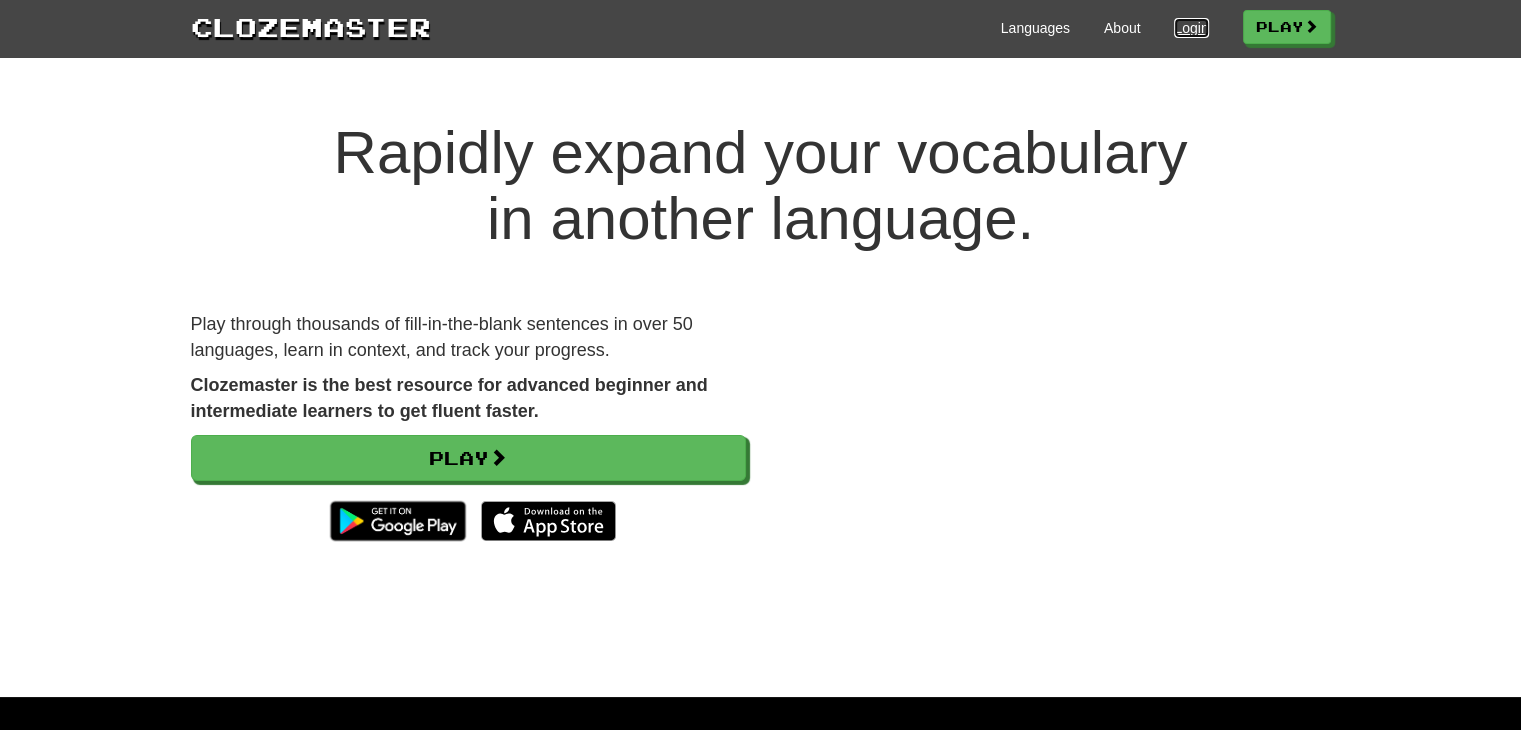 click on "Login" at bounding box center [1191, 28] 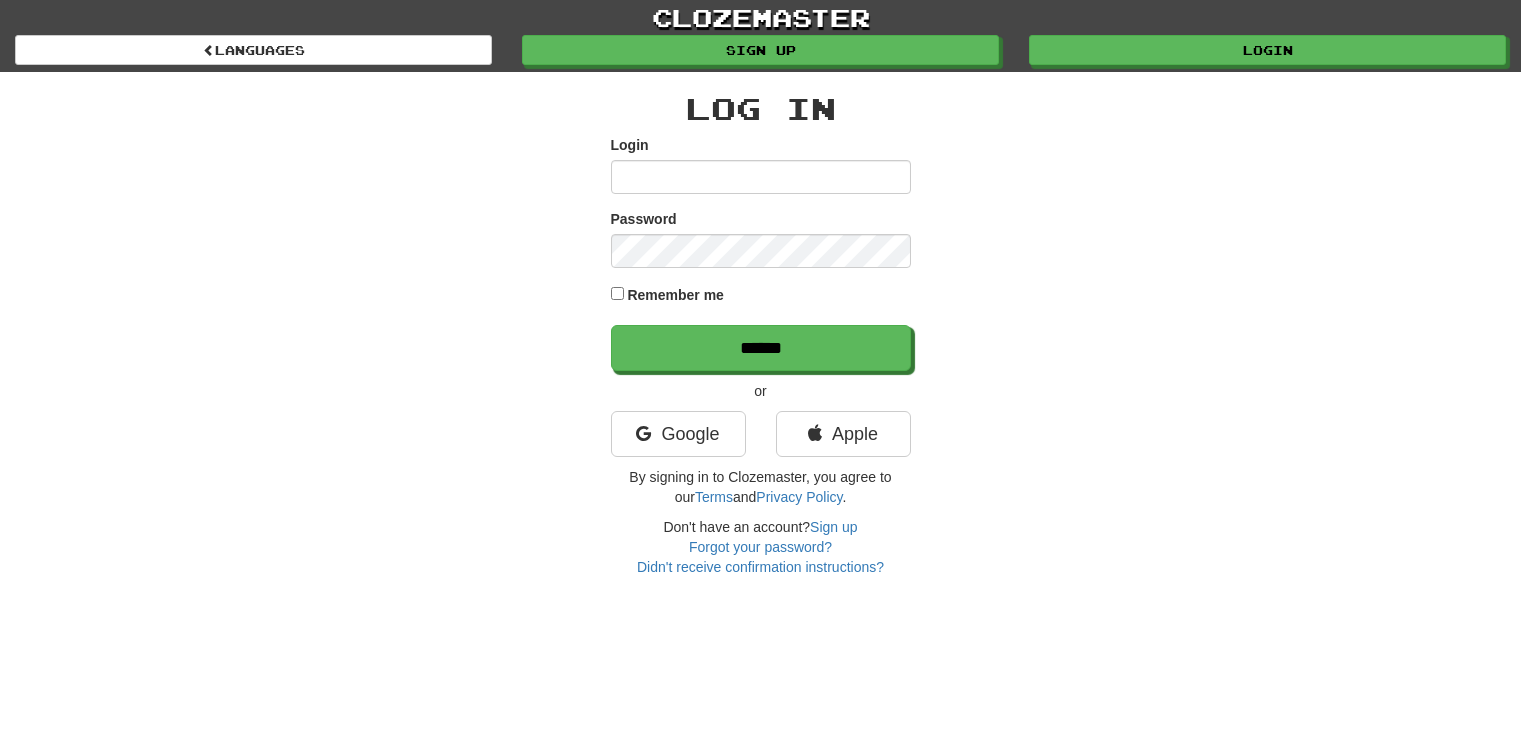 scroll, scrollTop: 0, scrollLeft: 0, axis: both 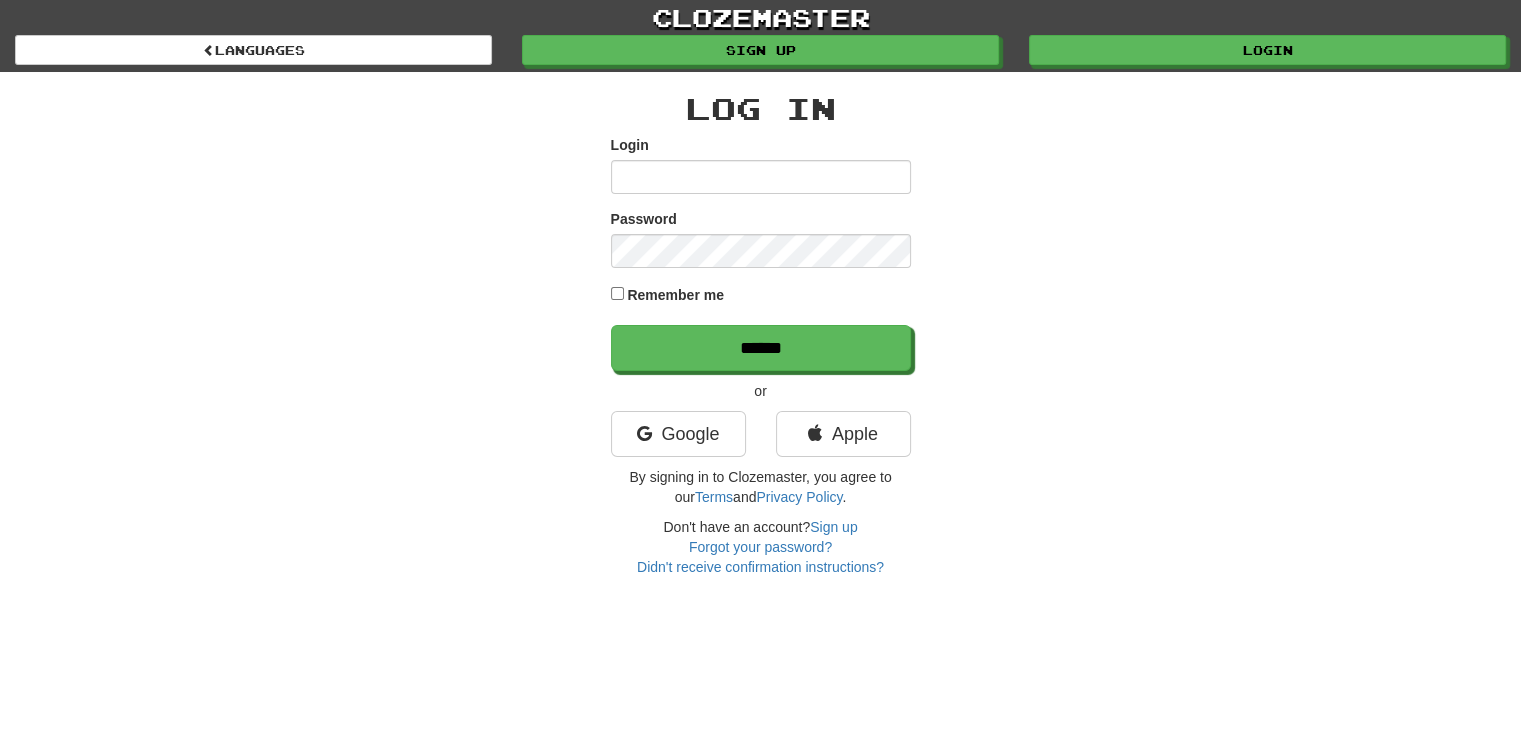 click on "Login" at bounding box center (761, 177) 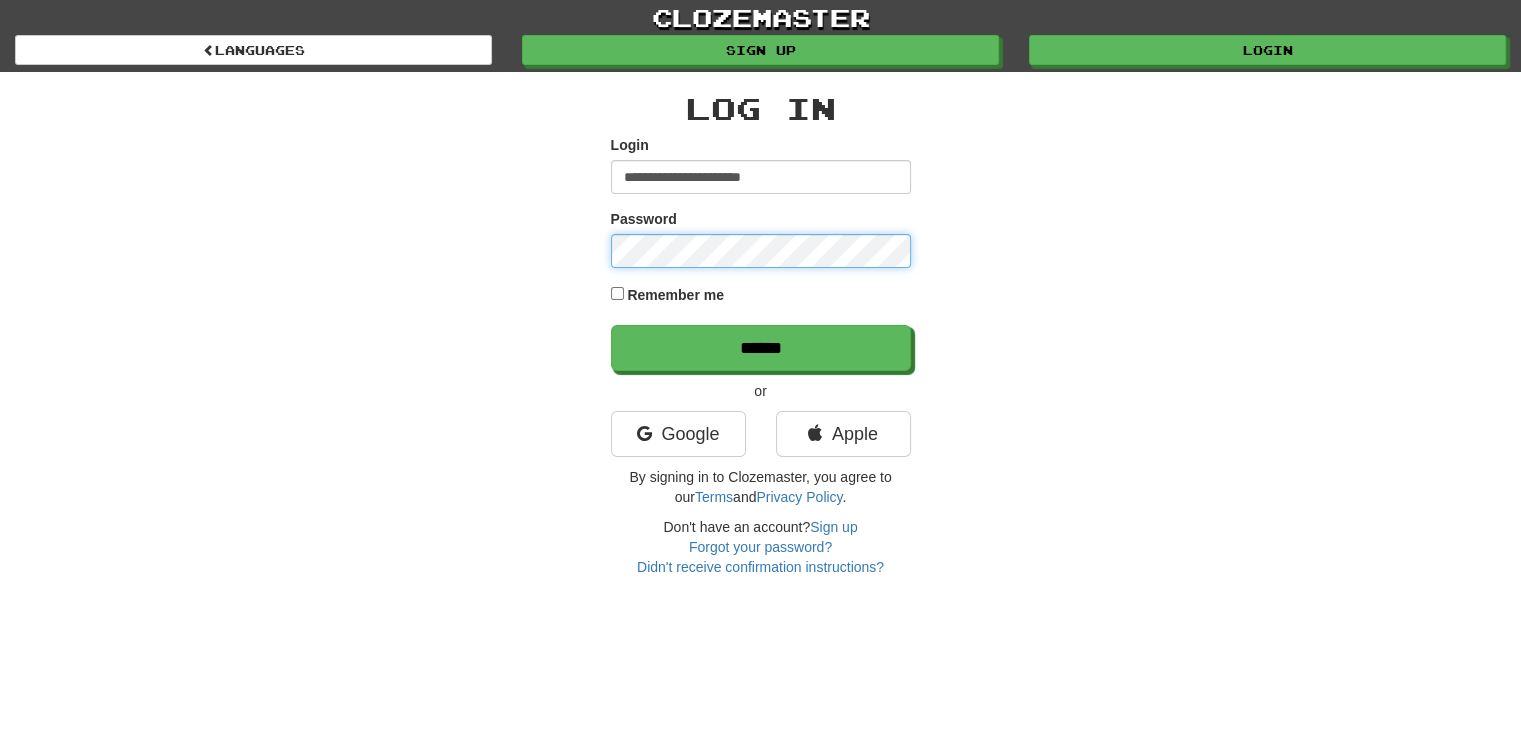 click on "******" at bounding box center [761, 348] 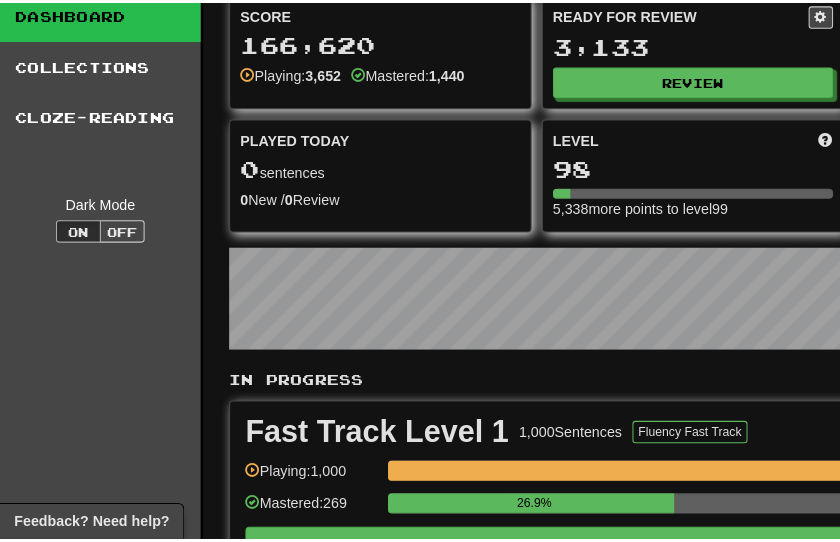 scroll, scrollTop: 300, scrollLeft: 0, axis: vertical 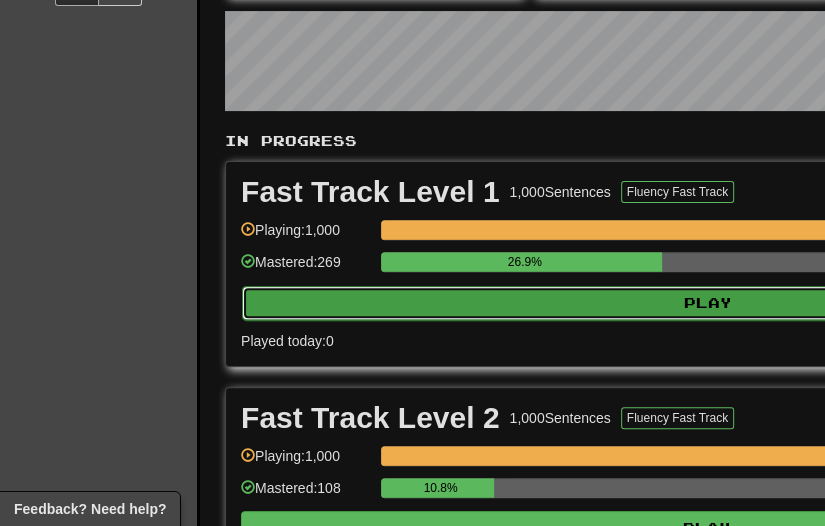 click on "Play" at bounding box center (708, 303) 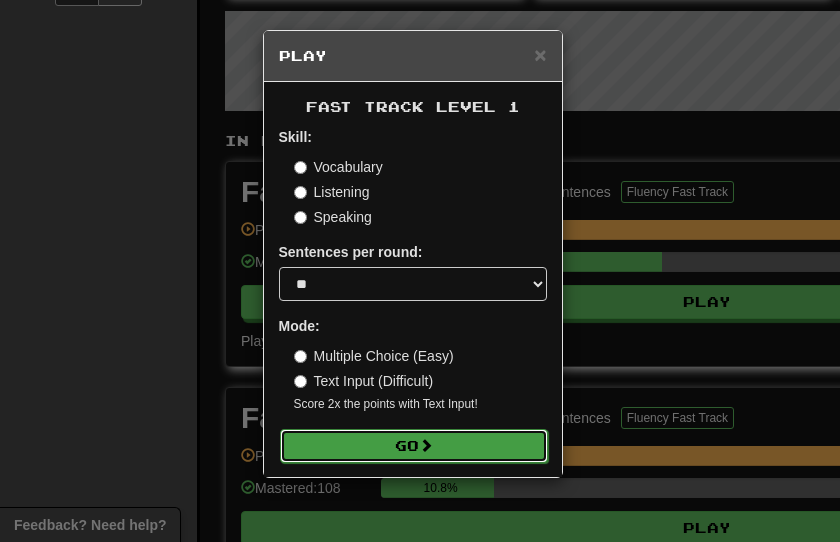 click on "Go" at bounding box center (414, 446) 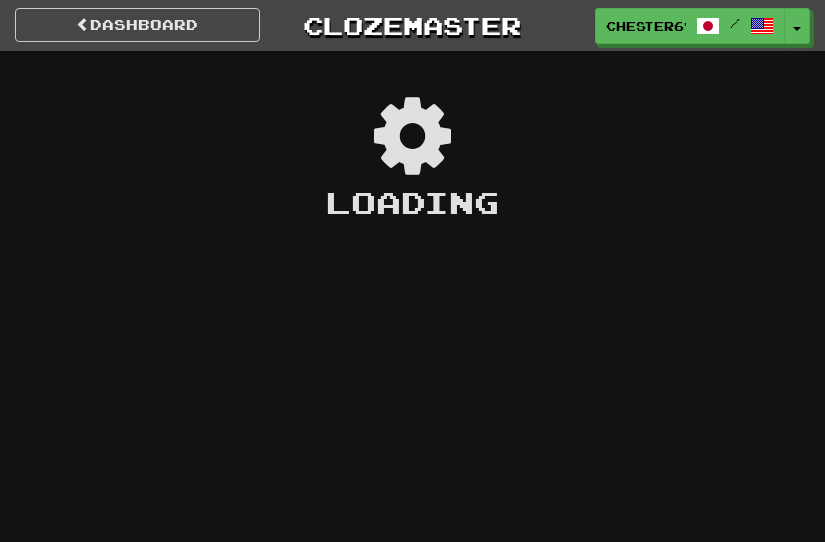 scroll, scrollTop: 0, scrollLeft: 0, axis: both 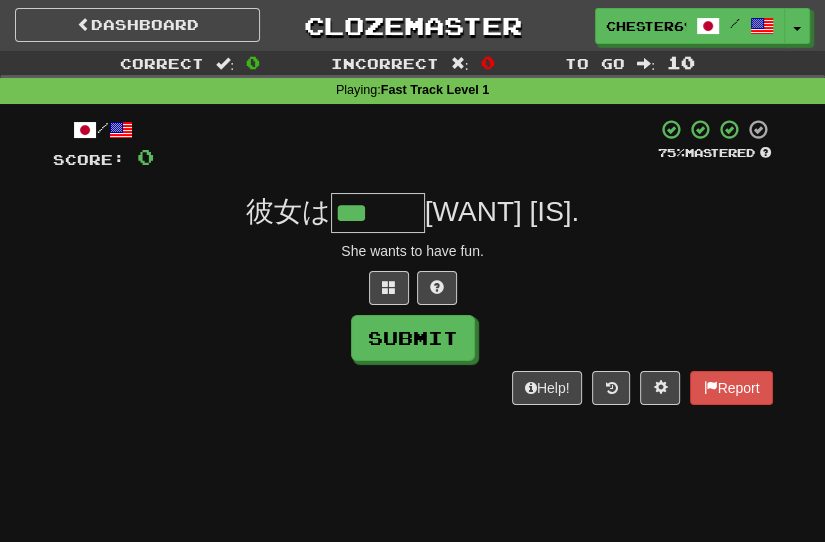 type on "***" 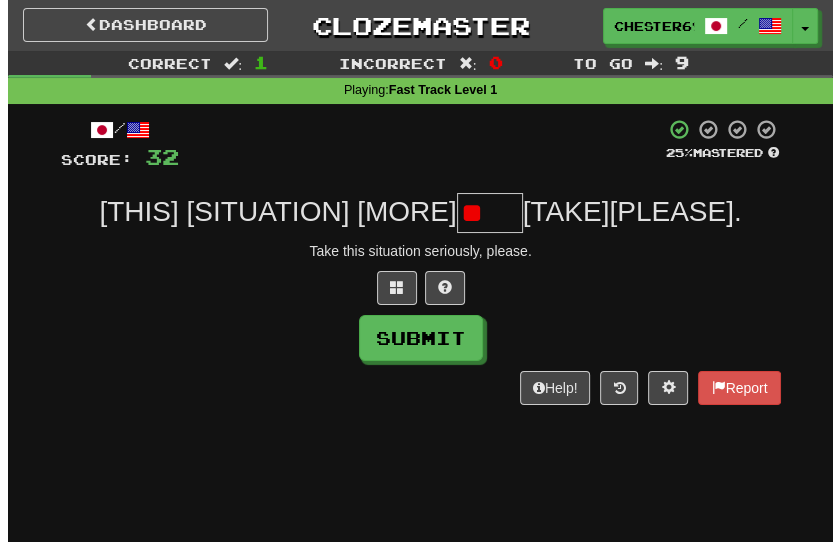 scroll, scrollTop: 0, scrollLeft: 0, axis: both 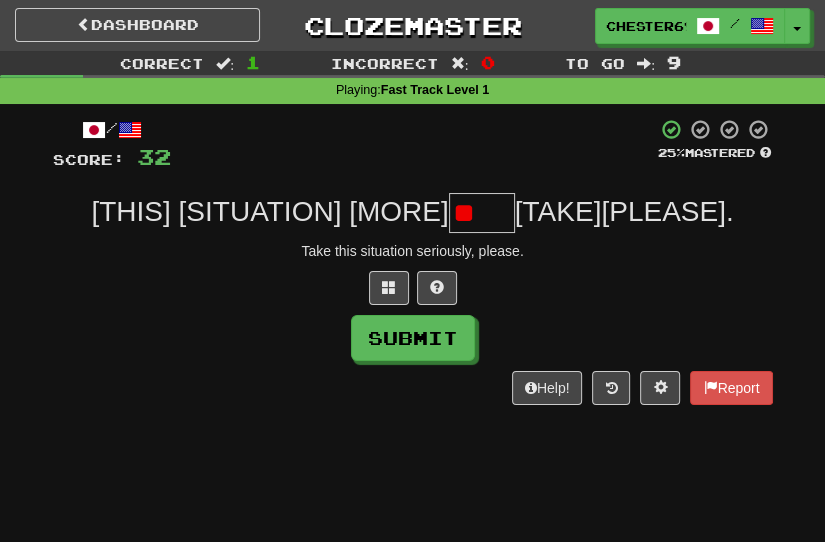 type on "*" 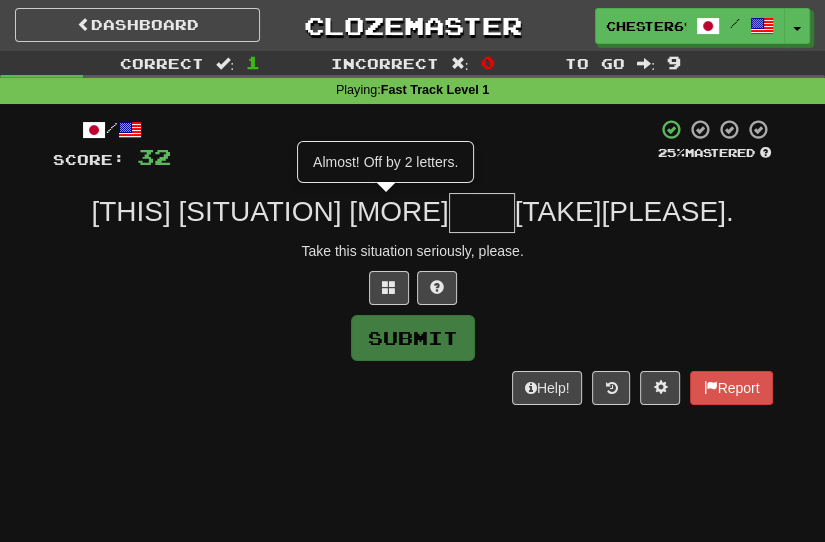 type on "**" 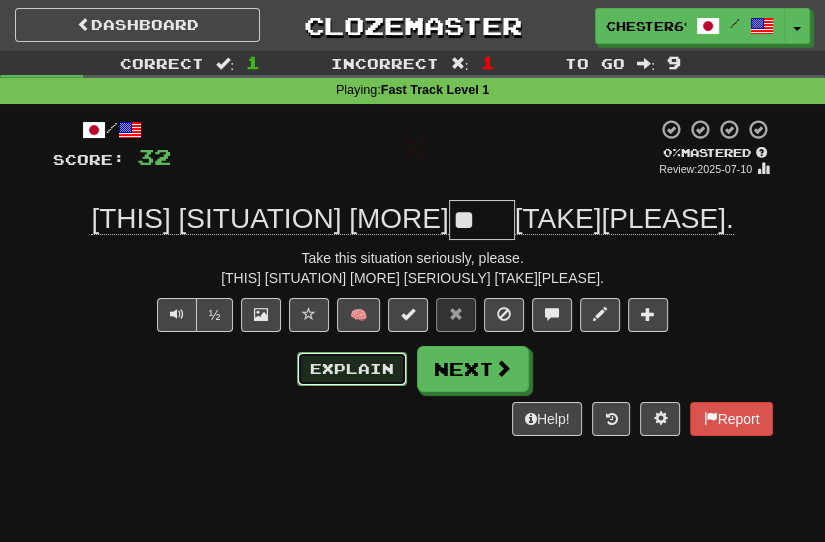 click on "Explain" at bounding box center (352, 369) 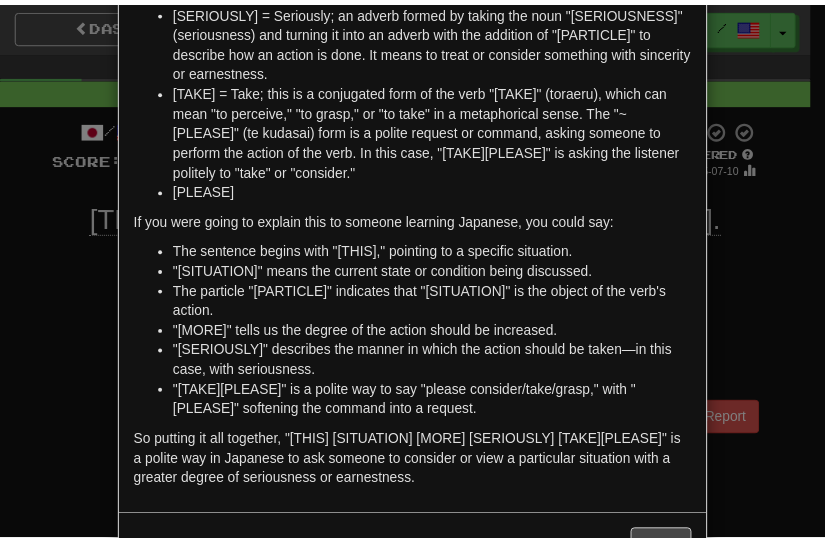 scroll, scrollTop: 400, scrollLeft: 0, axis: vertical 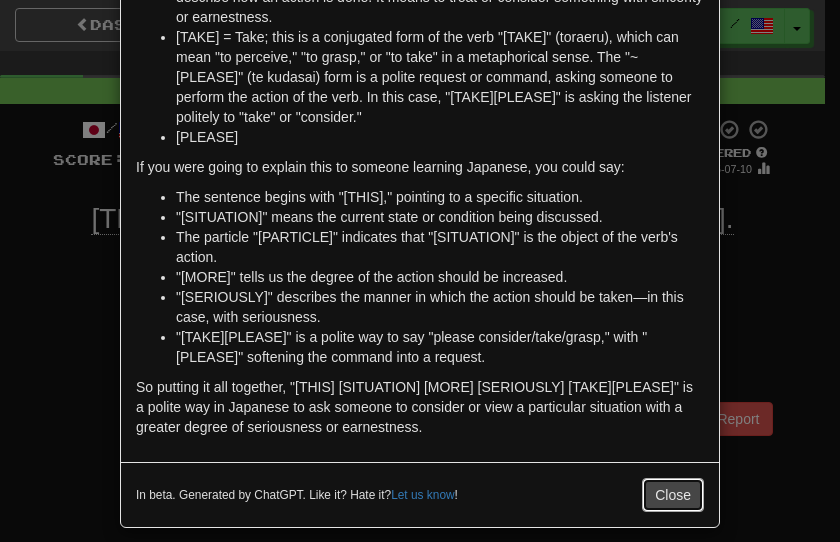 click on "Close" at bounding box center [673, 495] 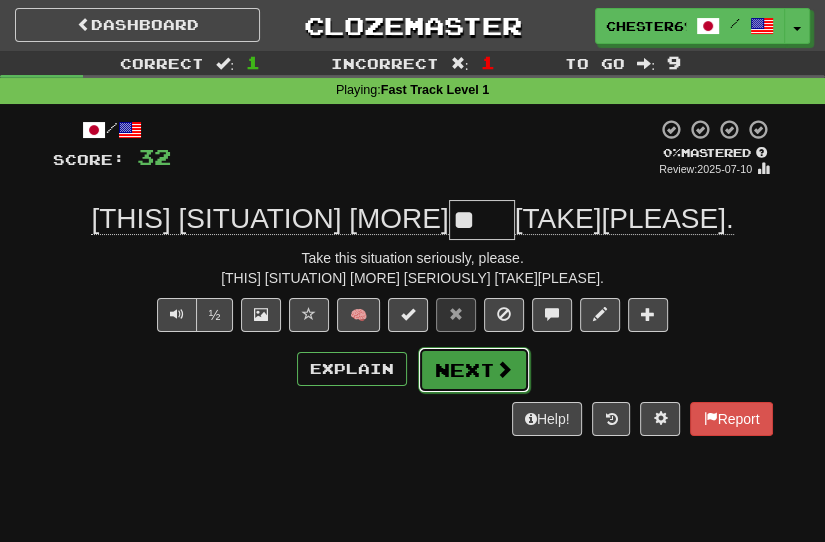 click on "Next" at bounding box center [474, 370] 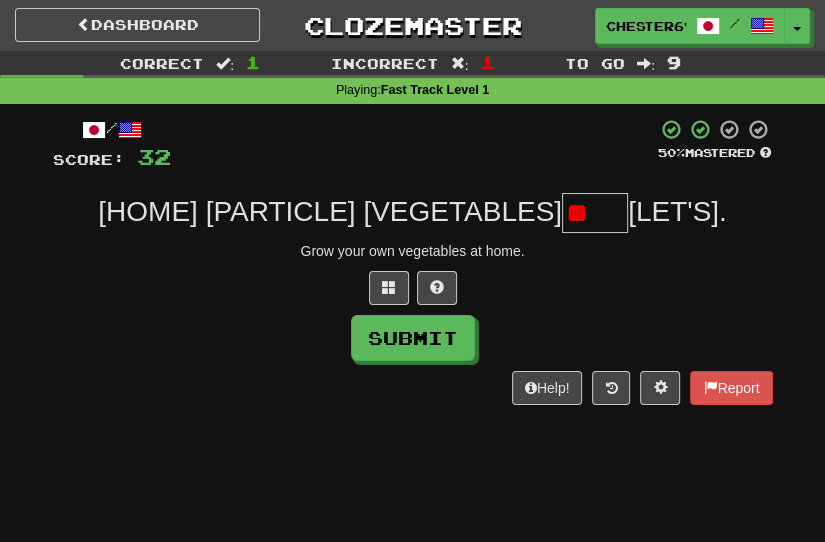scroll, scrollTop: 0, scrollLeft: 0, axis: both 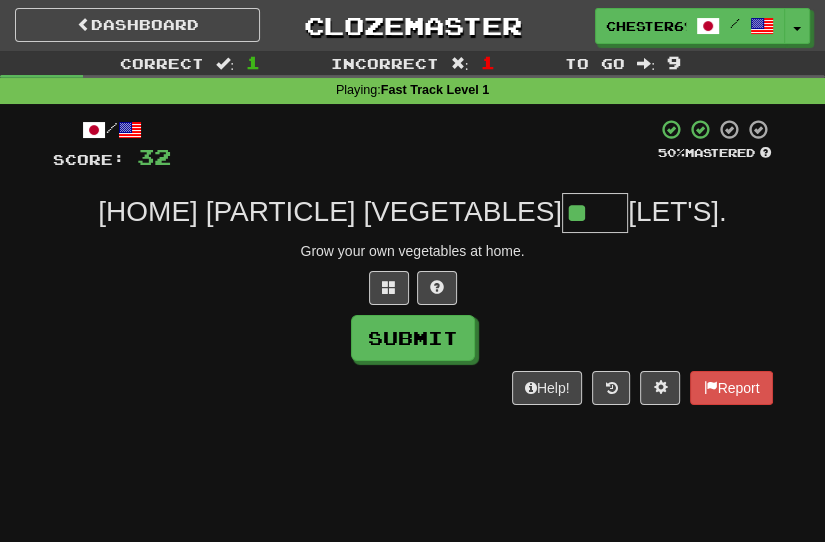 type on "**" 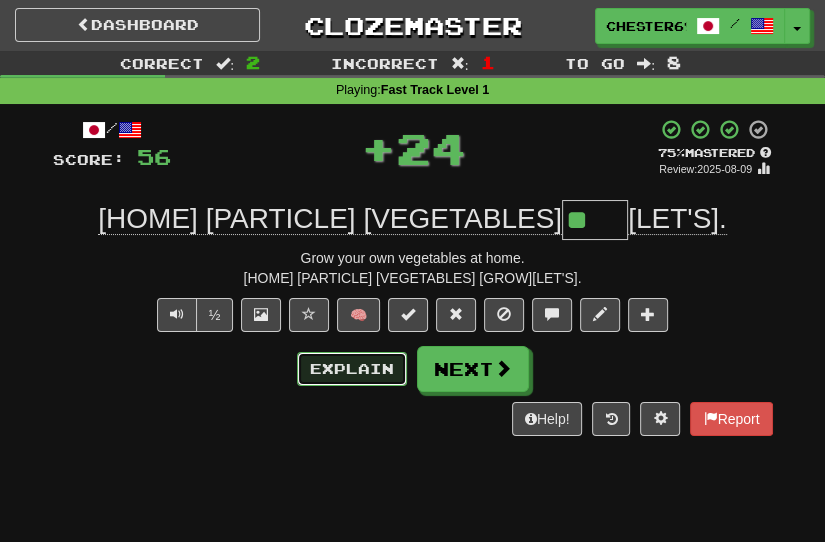 click on "Explain" at bounding box center [352, 369] 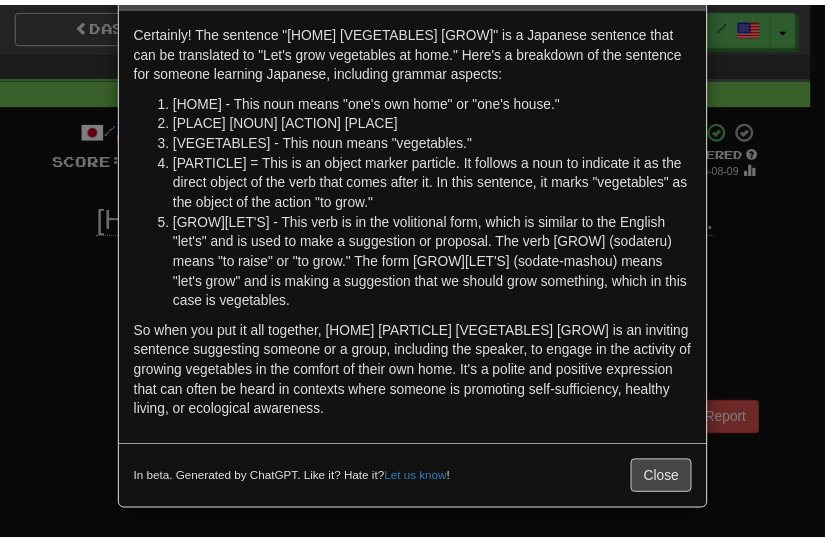 scroll, scrollTop: 115, scrollLeft: 0, axis: vertical 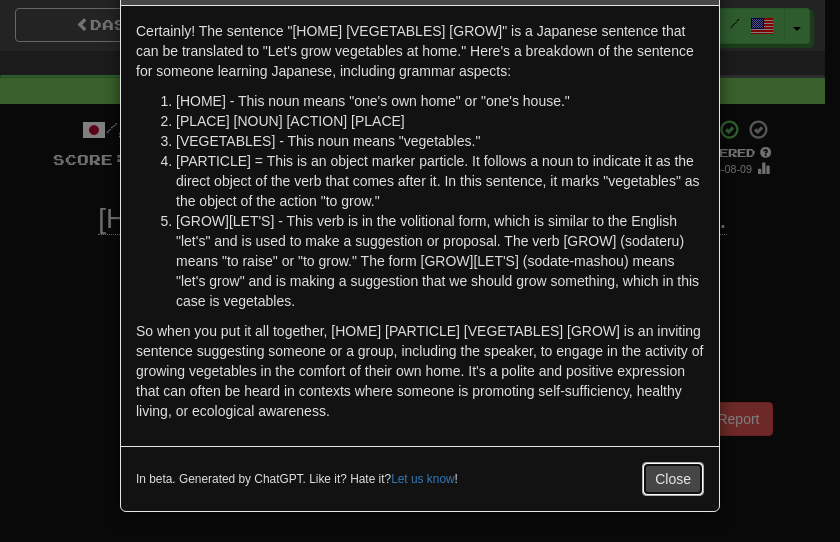 click on "Close" at bounding box center [673, 479] 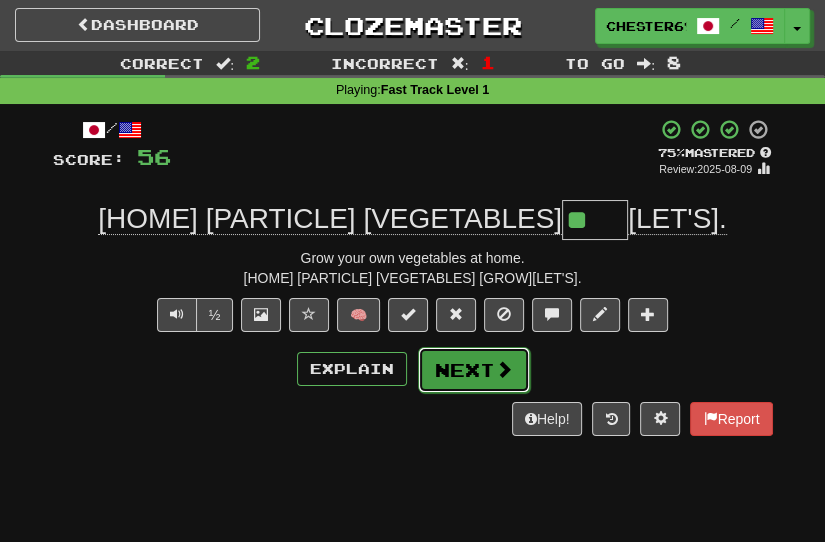 click at bounding box center [504, 369] 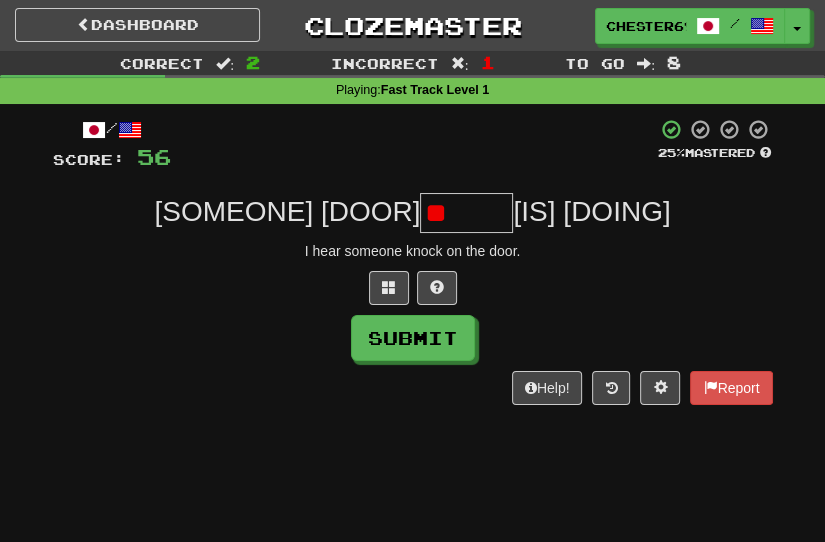 type on "*" 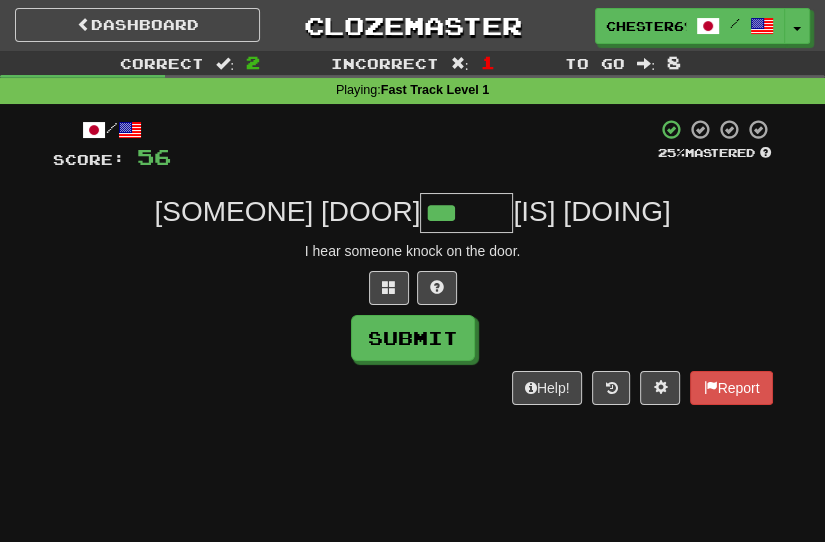 type on "***" 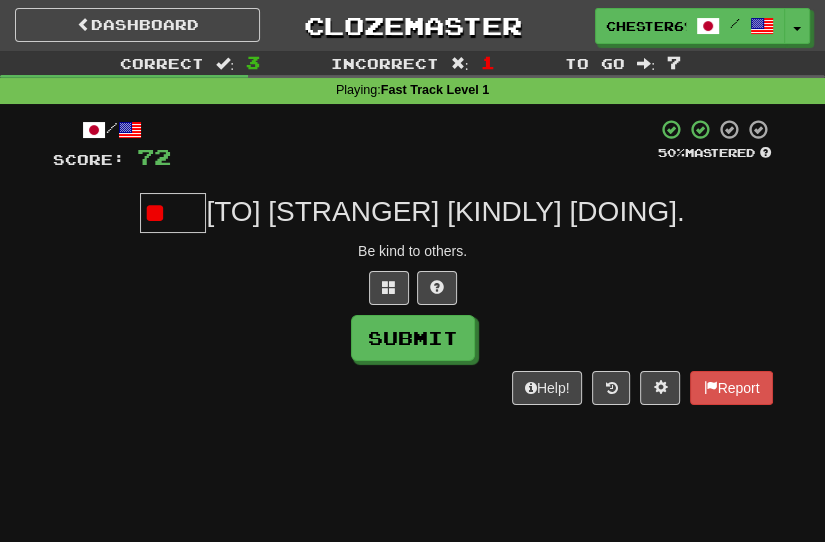 scroll, scrollTop: 0, scrollLeft: 0, axis: both 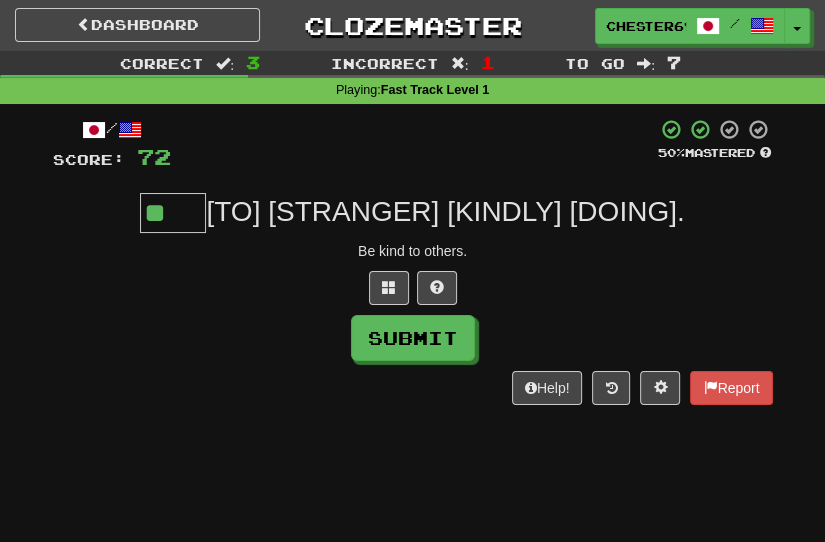 type on "**" 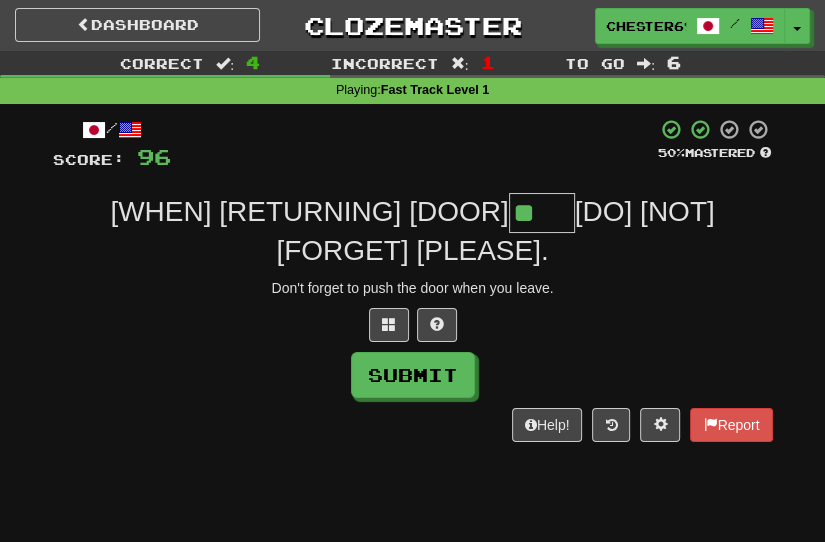 type on "**" 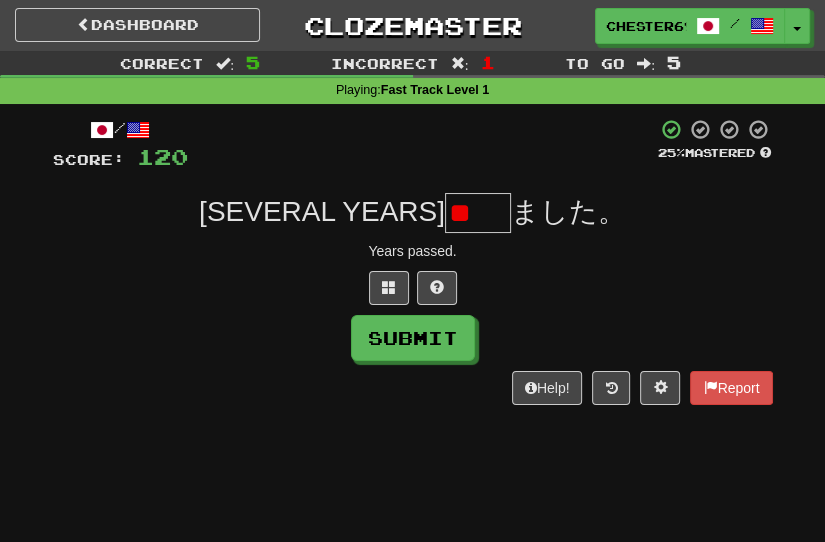 scroll, scrollTop: 0, scrollLeft: 0, axis: both 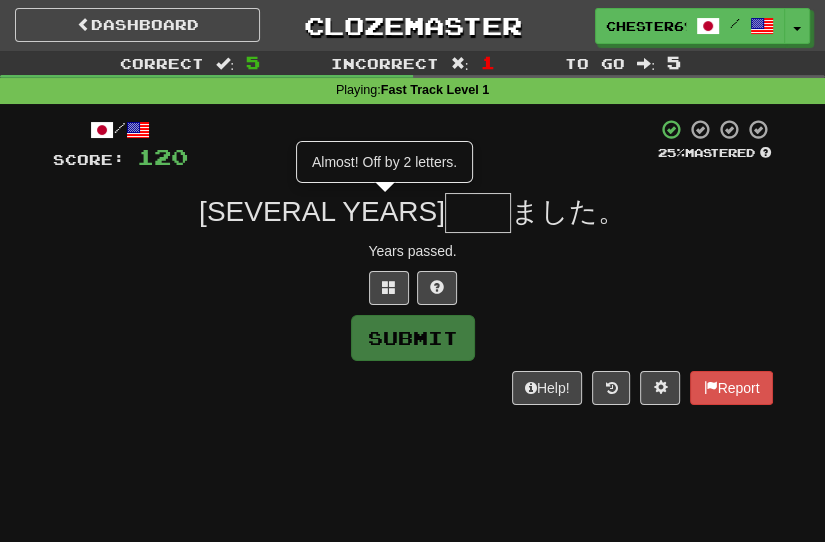 type on "**" 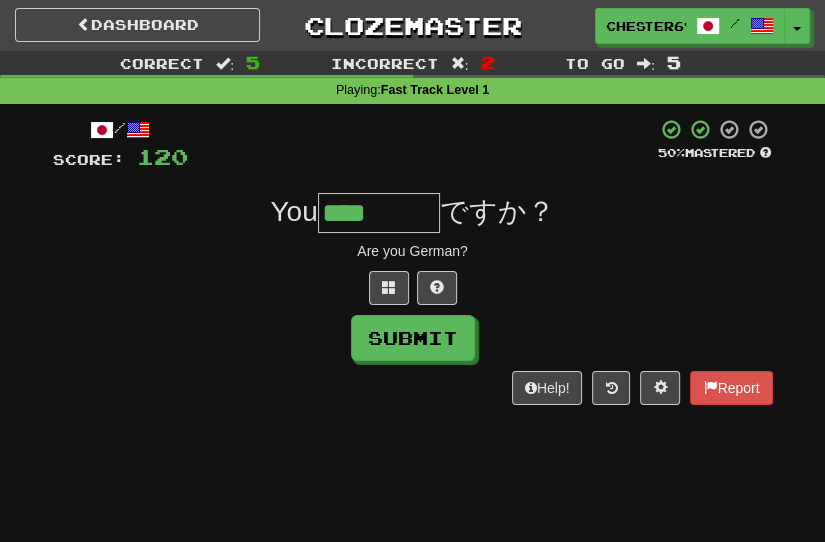 scroll, scrollTop: 0, scrollLeft: 0, axis: both 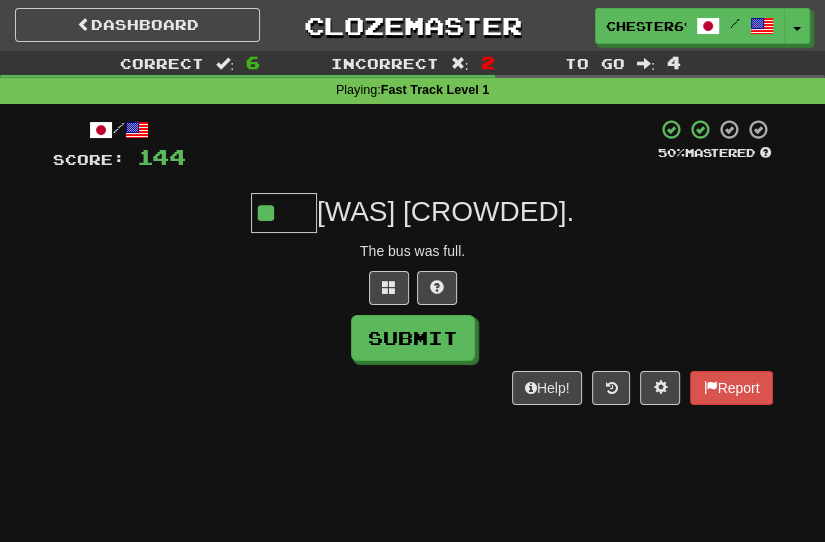 type on "**" 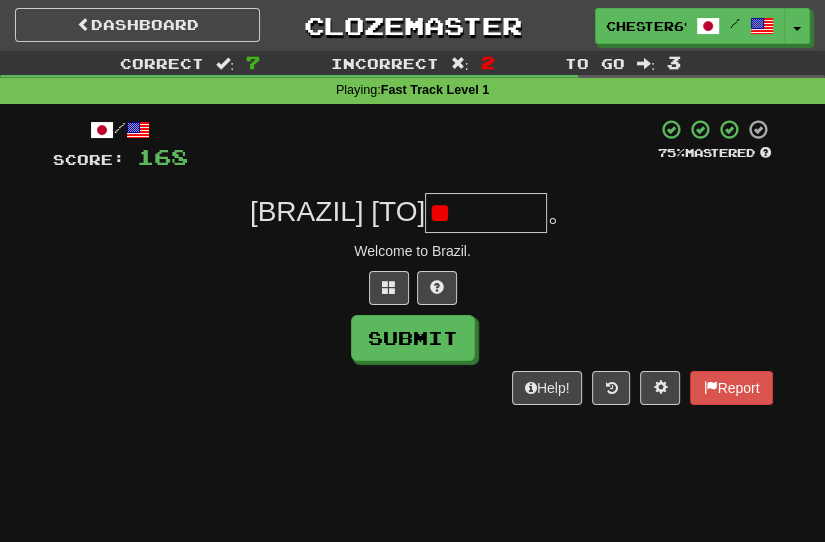 type on "*" 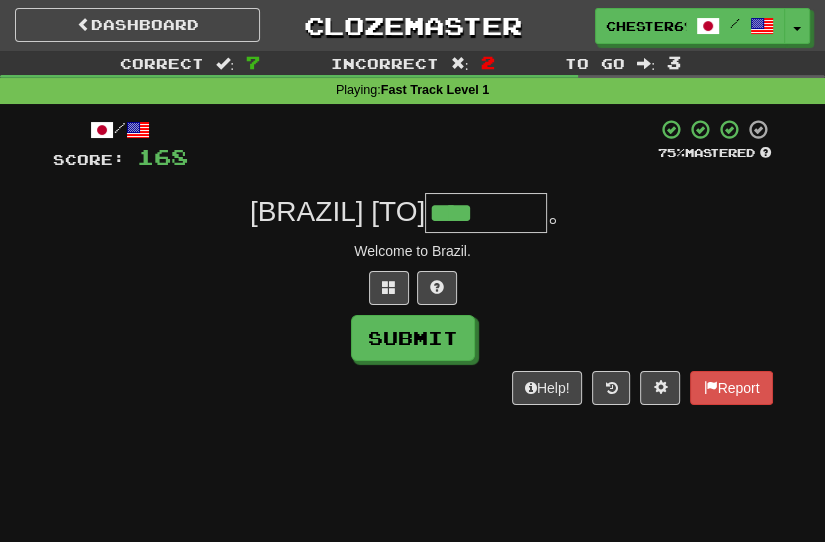 type on "****" 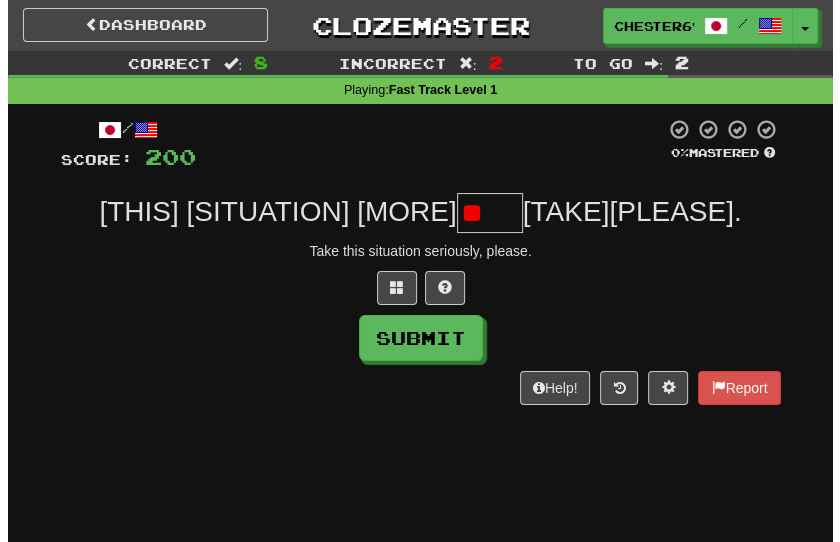 scroll, scrollTop: 0, scrollLeft: 0, axis: both 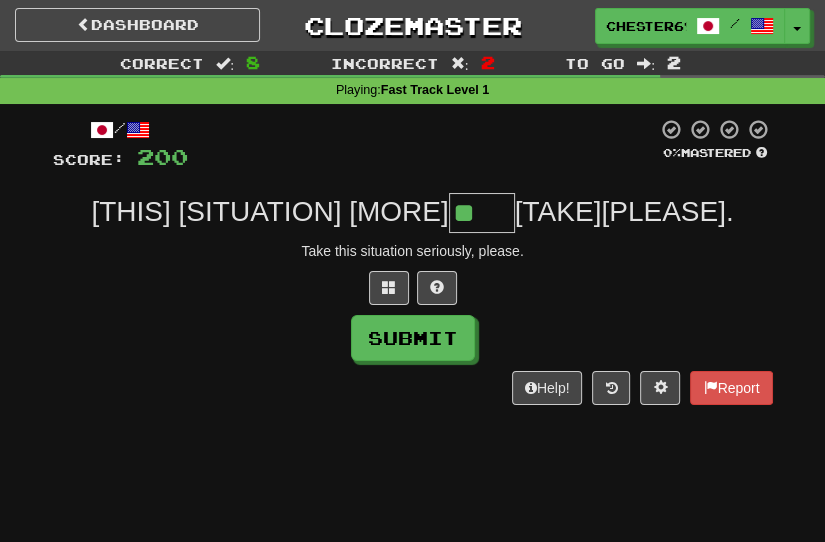 type on "**" 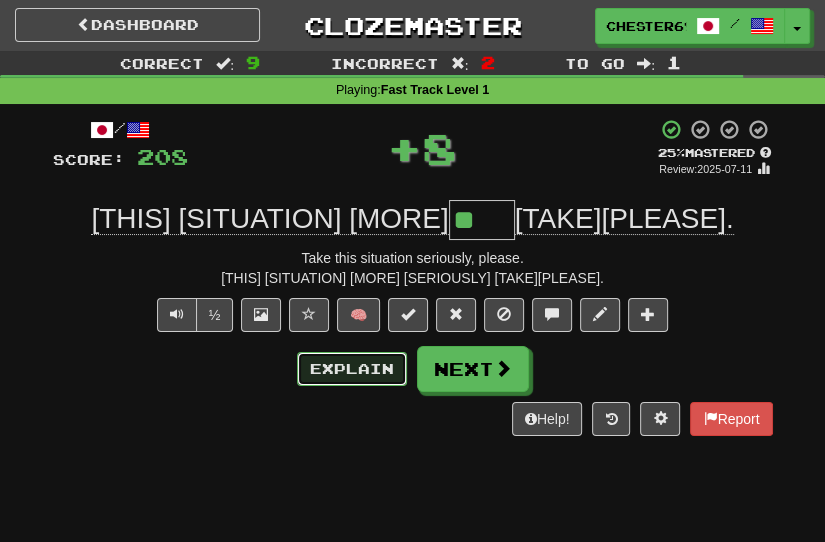 click on "Explain" at bounding box center [352, 369] 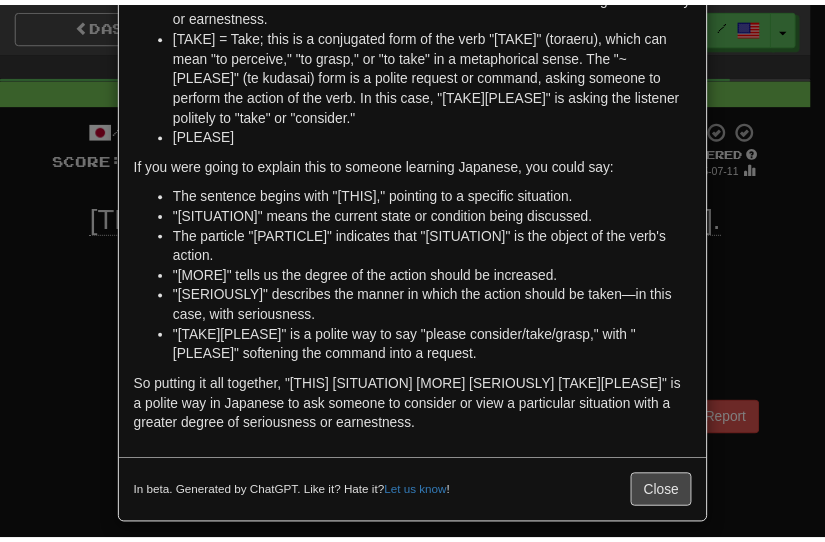 scroll, scrollTop: 435, scrollLeft: 0, axis: vertical 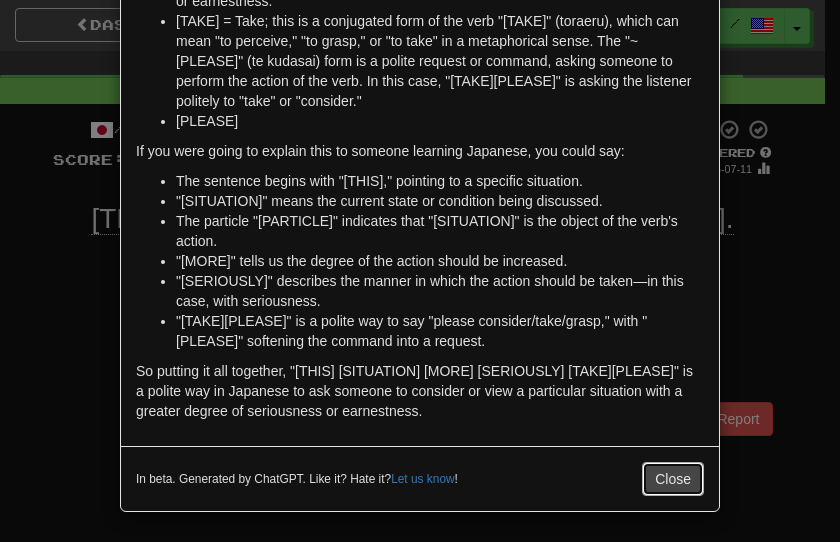 click on "Close" at bounding box center (673, 479) 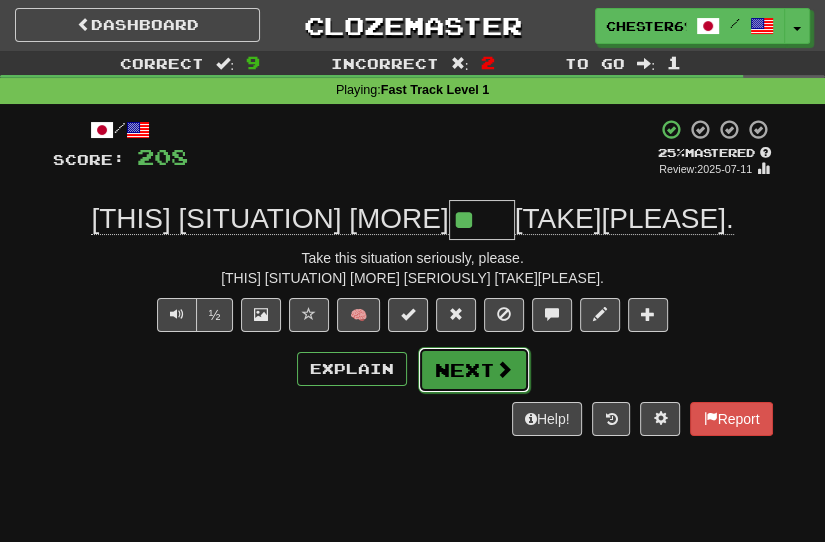 click on "Next" at bounding box center (474, 370) 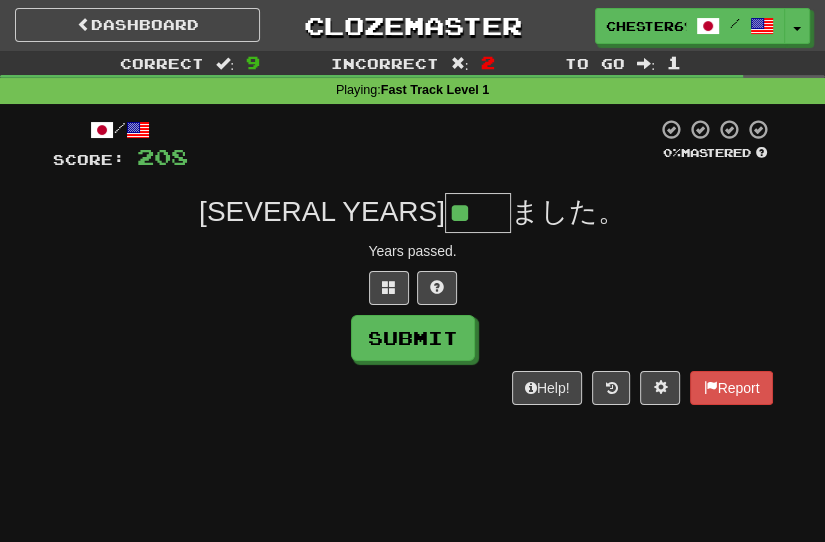 scroll, scrollTop: 0, scrollLeft: 0, axis: both 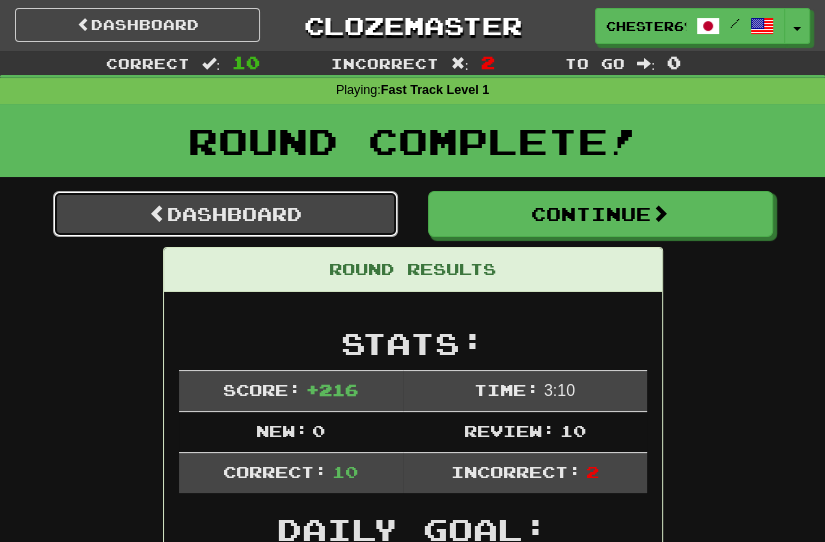 click on "Dashboard" at bounding box center [225, 214] 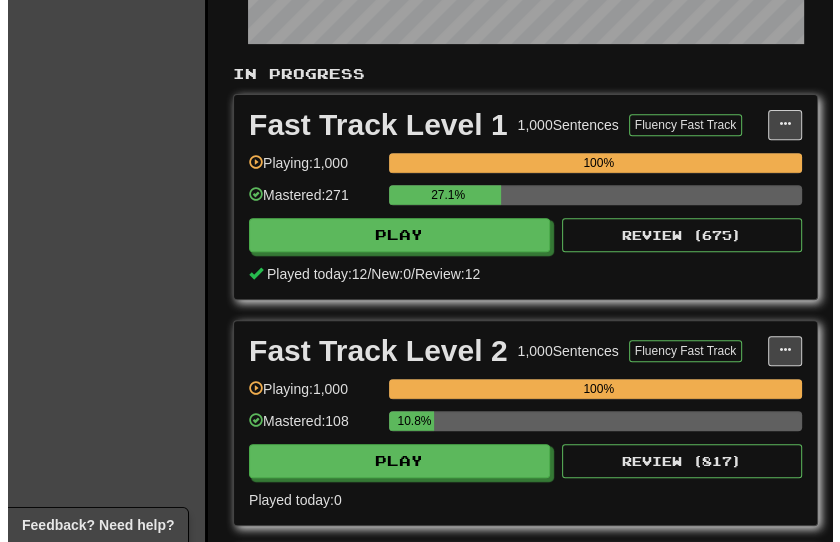 scroll, scrollTop: 500, scrollLeft: 0, axis: vertical 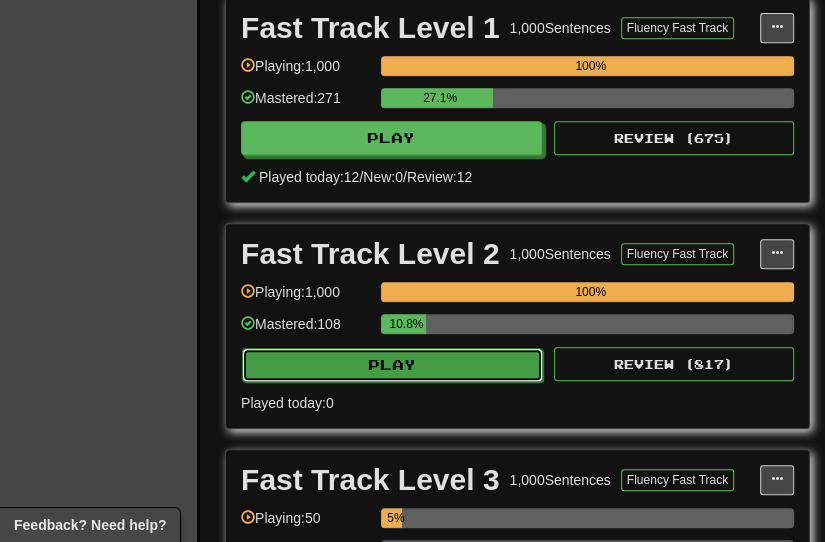 click on "Play" at bounding box center [392, 365] 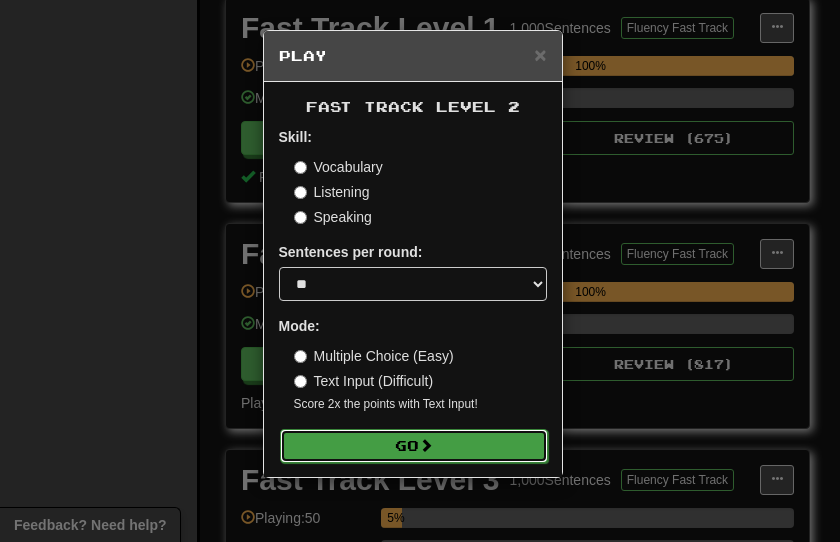 click on "Go" at bounding box center (414, 446) 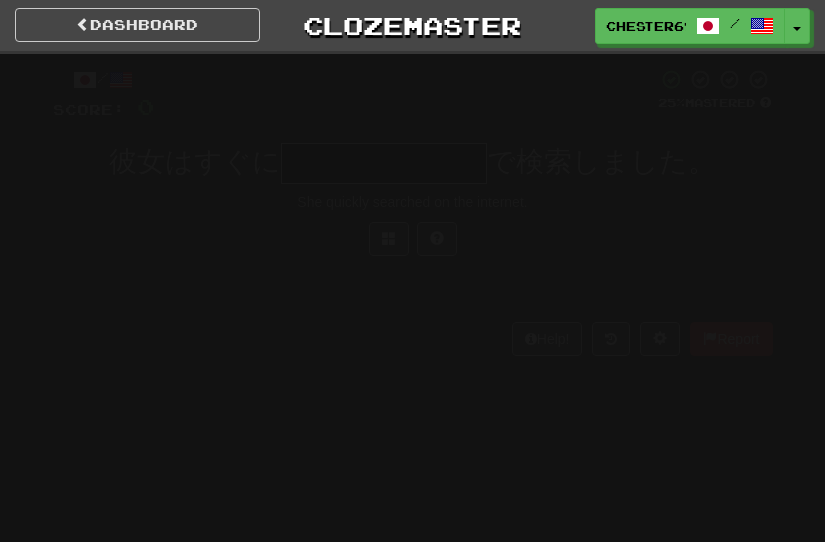 scroll, scrollTop: 0, scrollLeft: 0, axis: both 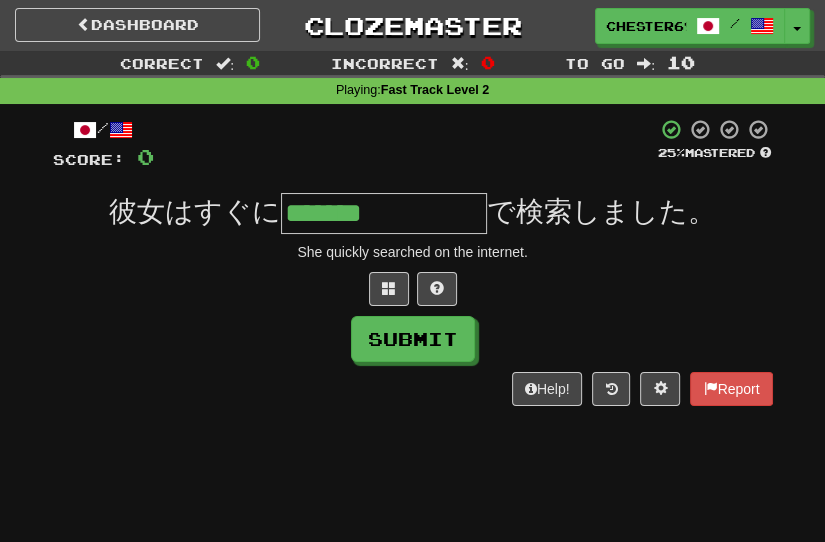 type on "*******" 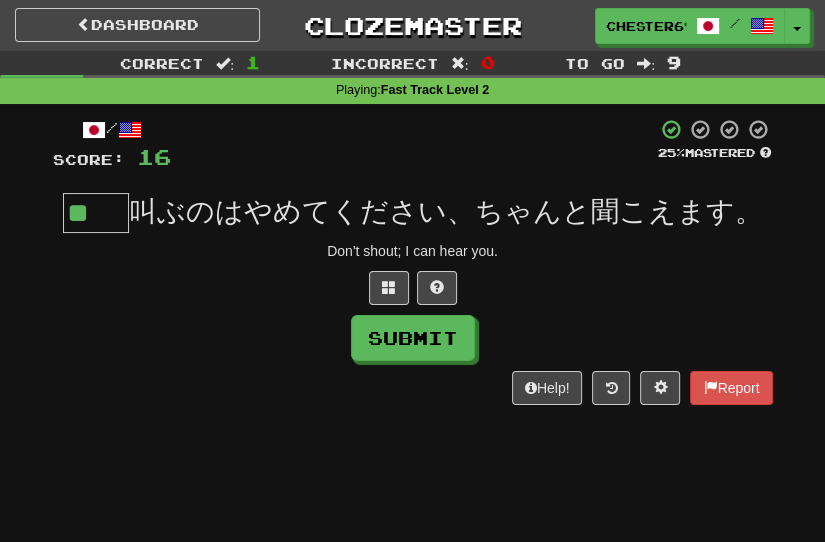 scroll, scrollTop: 0, scrollLeft: 0, axis: both 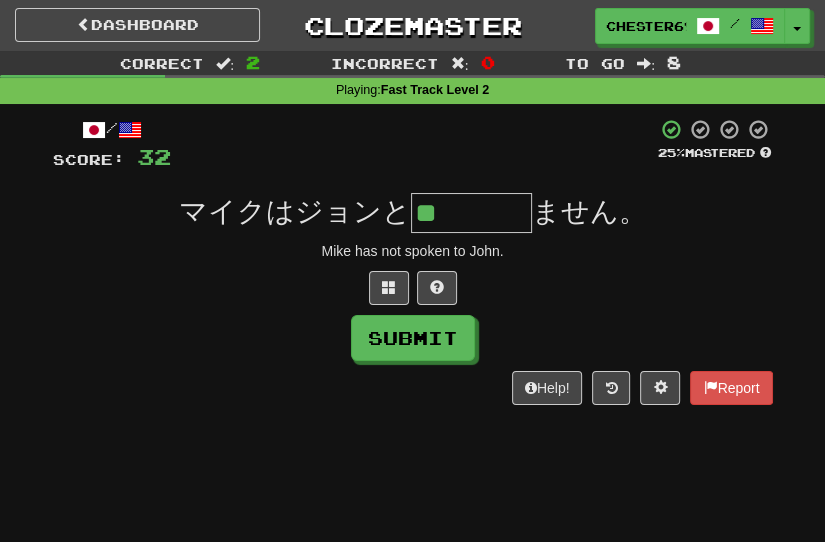 type on "*" 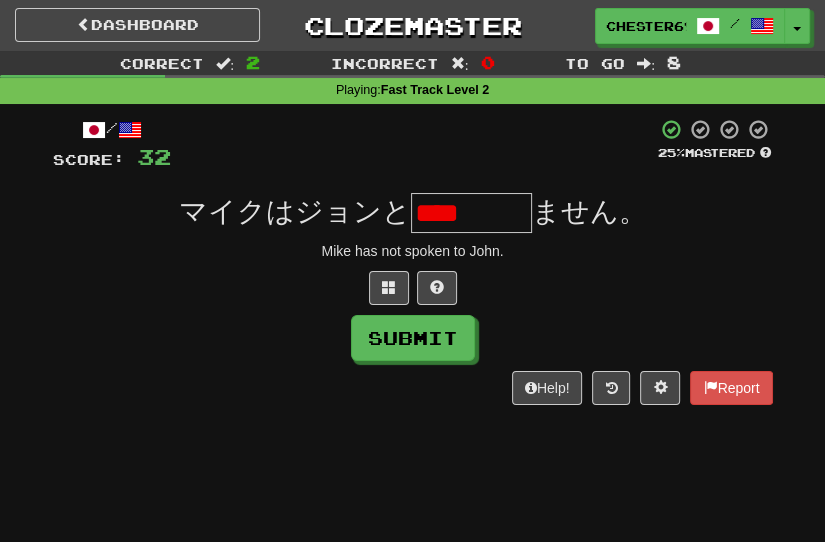 scroll, scrollTop: 0, scrollLeft: 0, axis: both 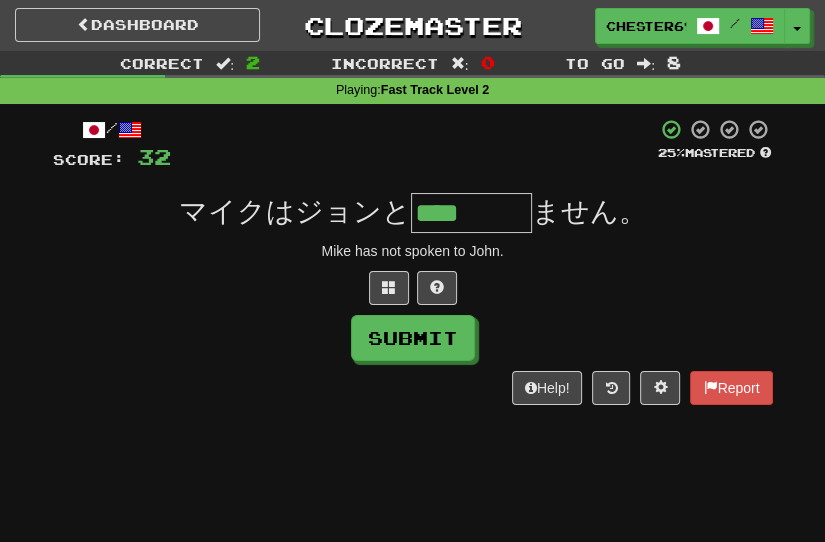 type on "****" 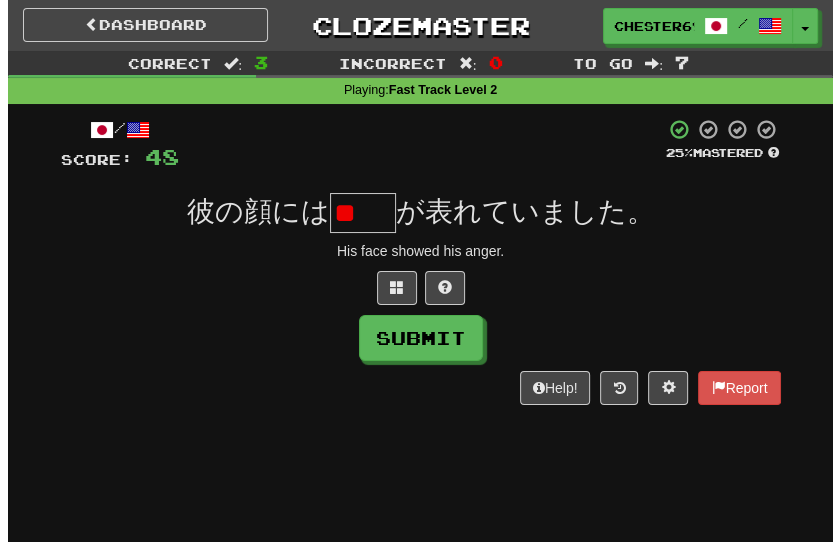 scroll, scrollTop: 0, scrollLeft: 0, axis: both 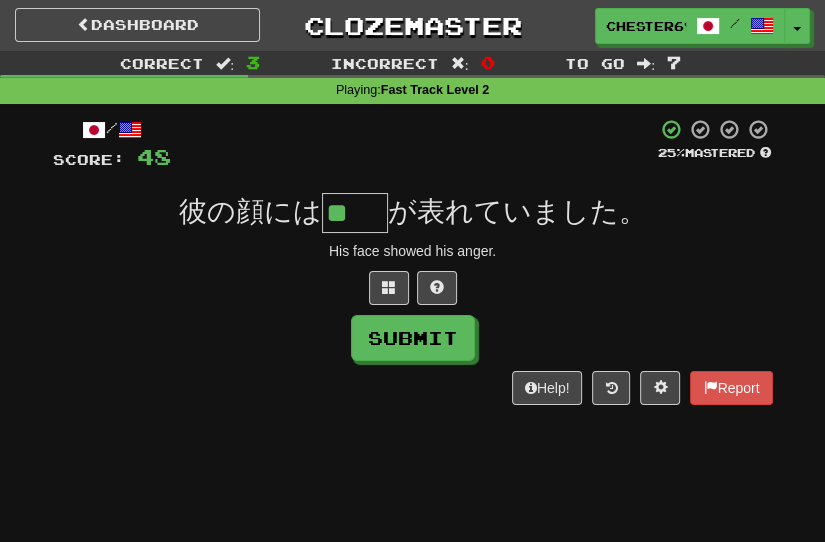 type on "**" 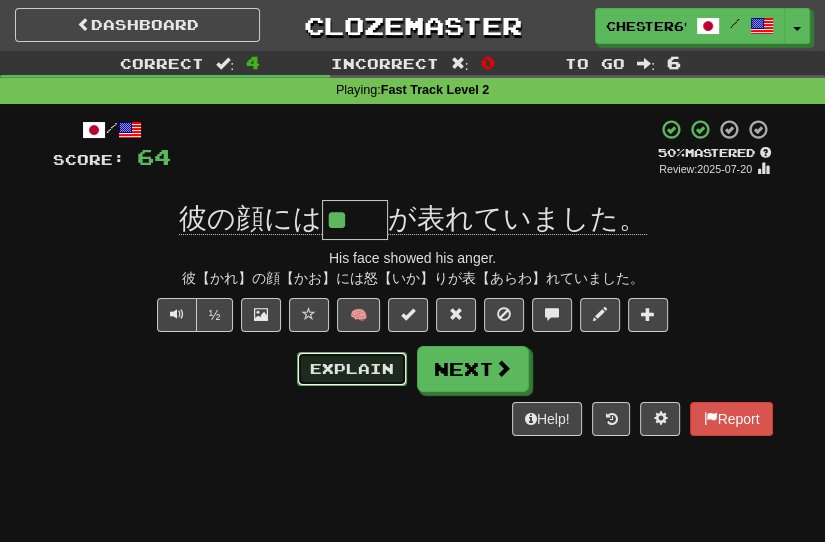 click on "Explain" at bounding box center [352, 369] 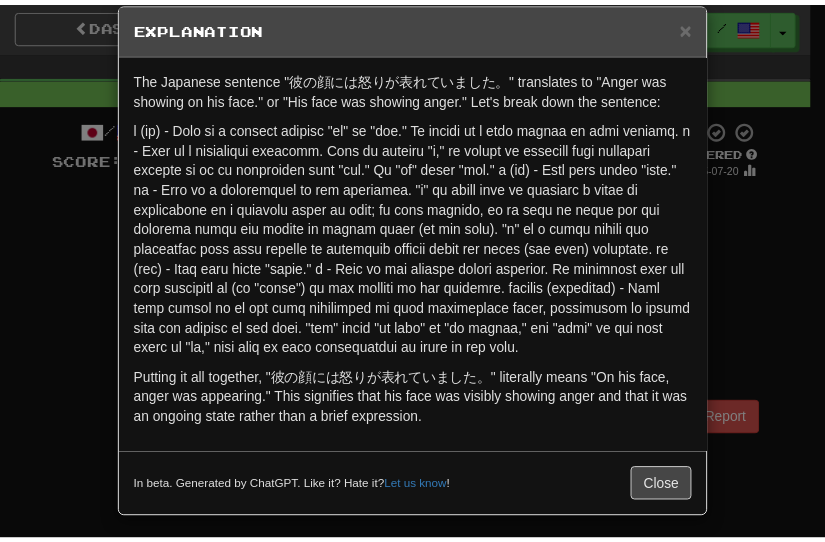 scroll, scrollTop: 55, scrollLeft: 0, axis: vertical 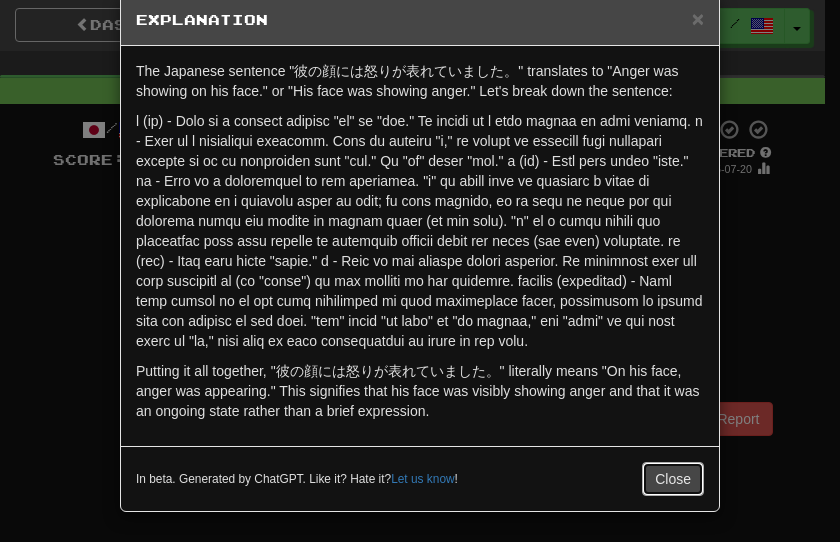 click on "Close" at bounding box center [673, 479] 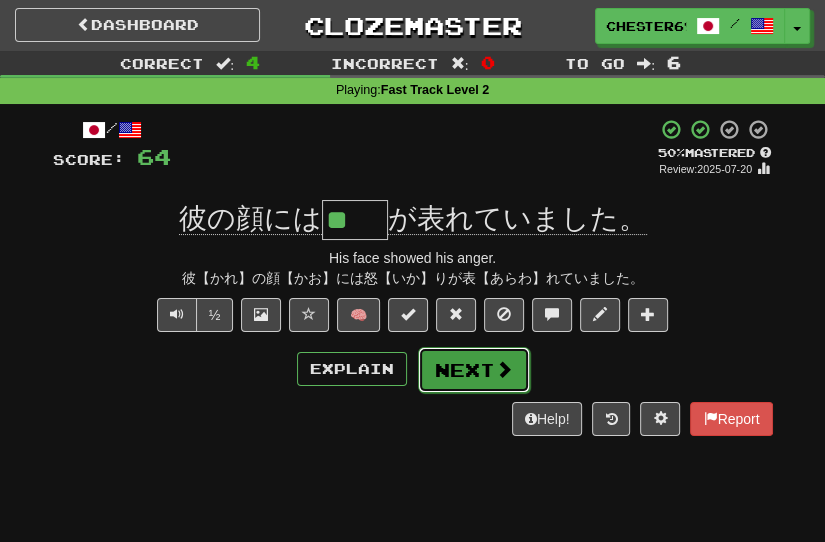 click on "Next" at bounding box center (474, 370) 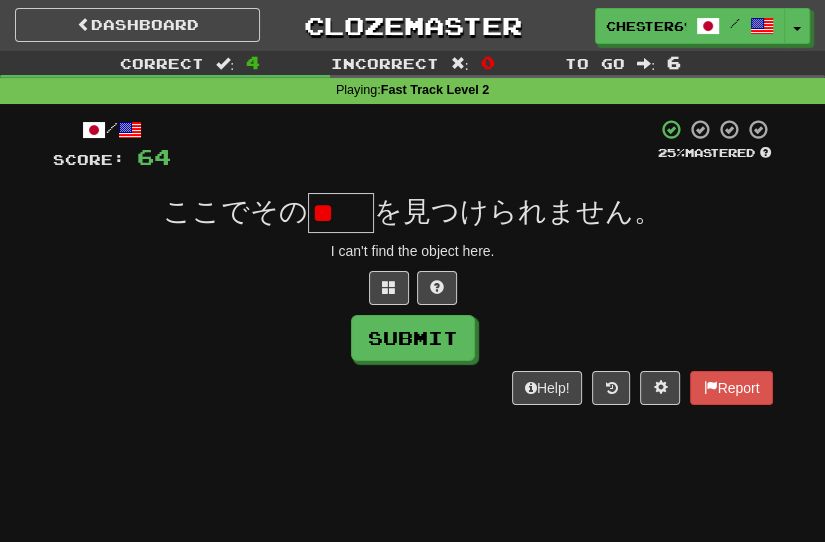scroll, scrollTop: 0, scrollLeft: 0, axis: both 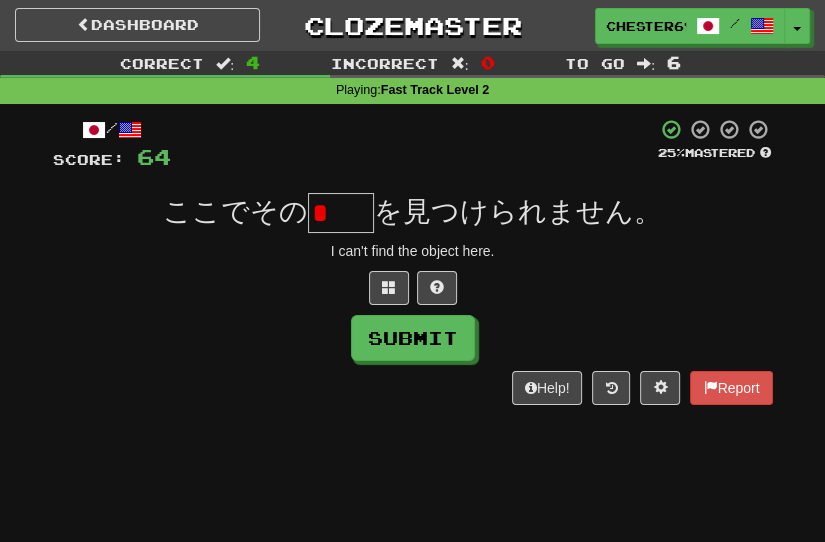 type on "*" 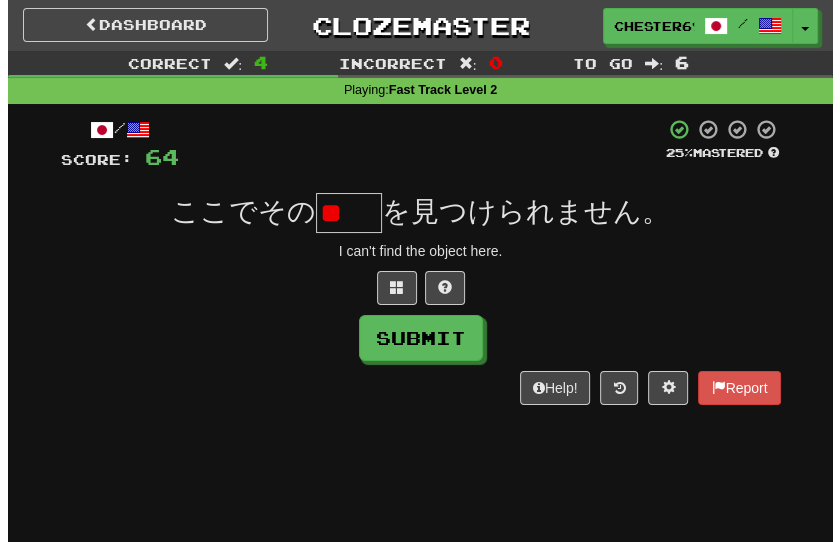 scroll, scrollTop: 0, scrollLeft: 0, axis: both 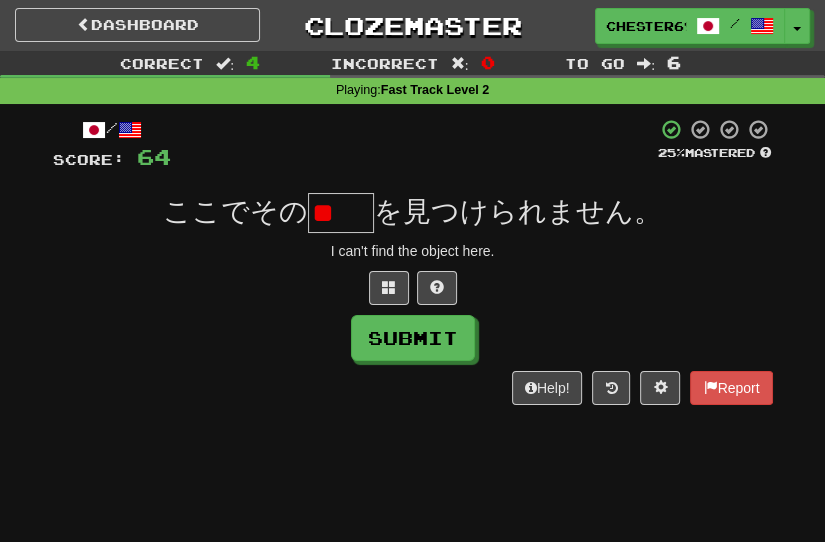 type on "*" 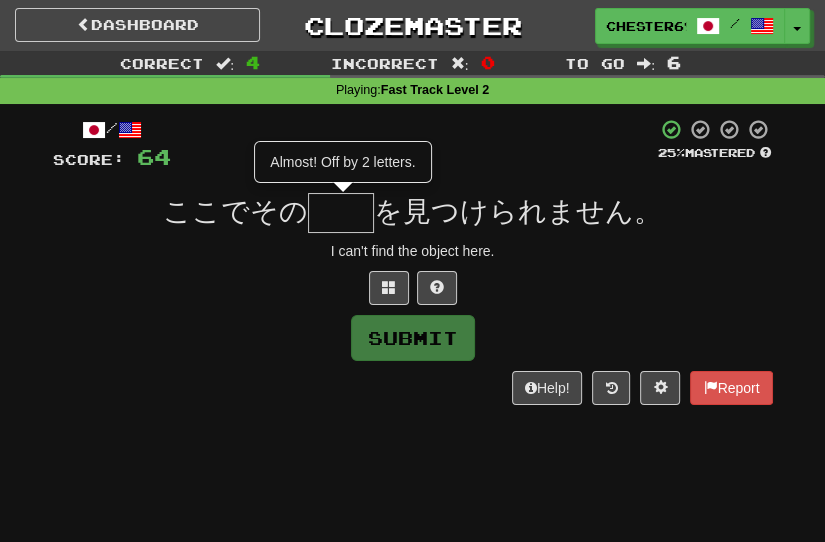 type on "**" 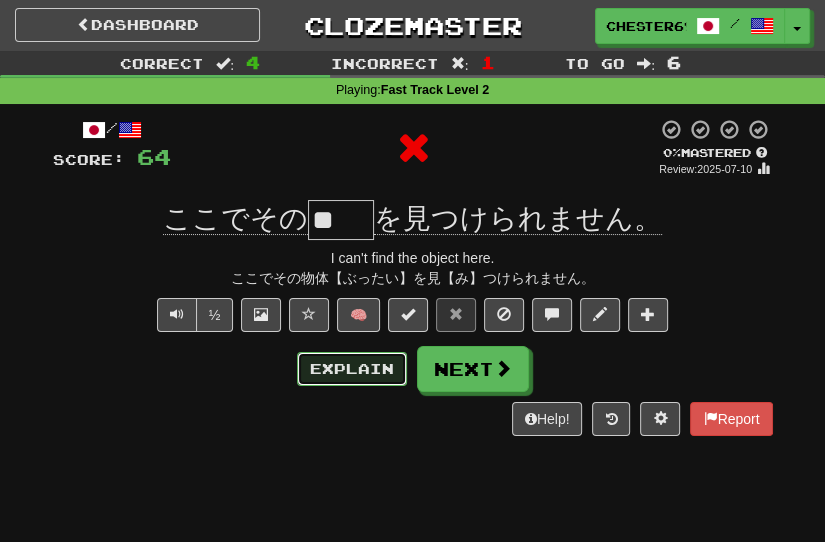click on "Explain" at bounding box center [352, 369] 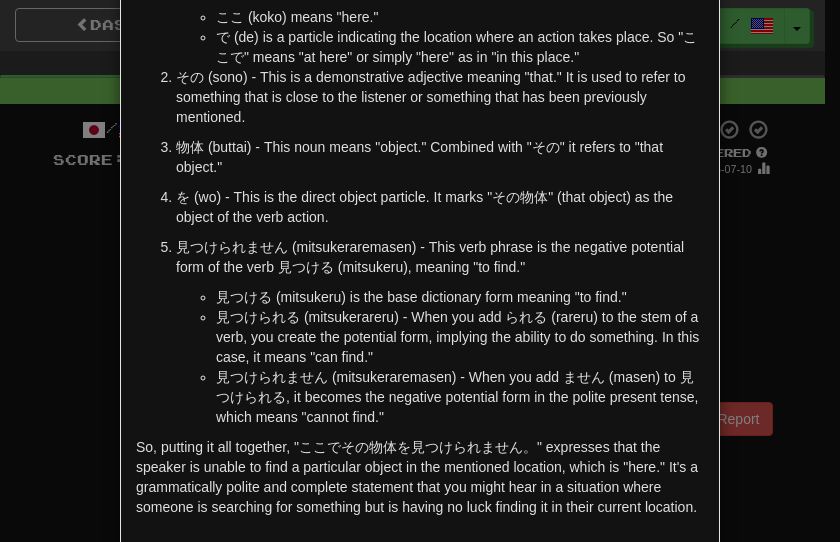 scroll, scrollTop: 295, scrollLeft: 0, axis: vertical 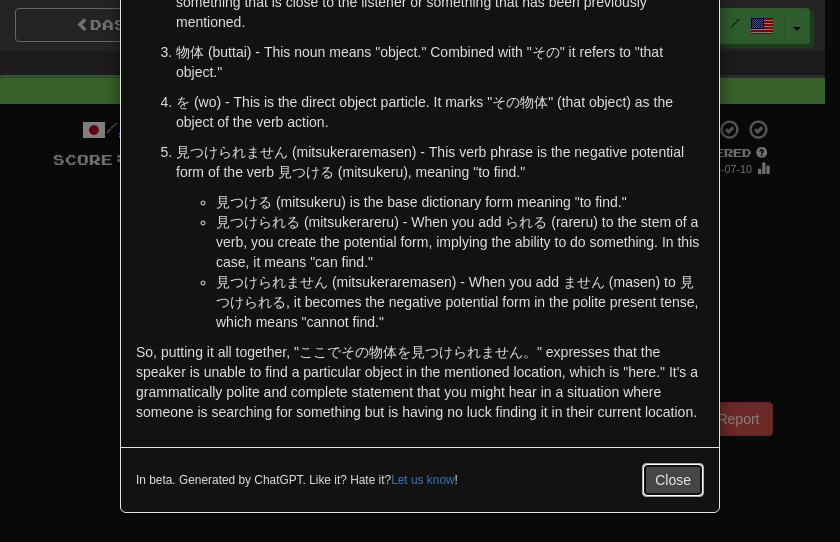 click on "Close" at bounding box center [673, 480] 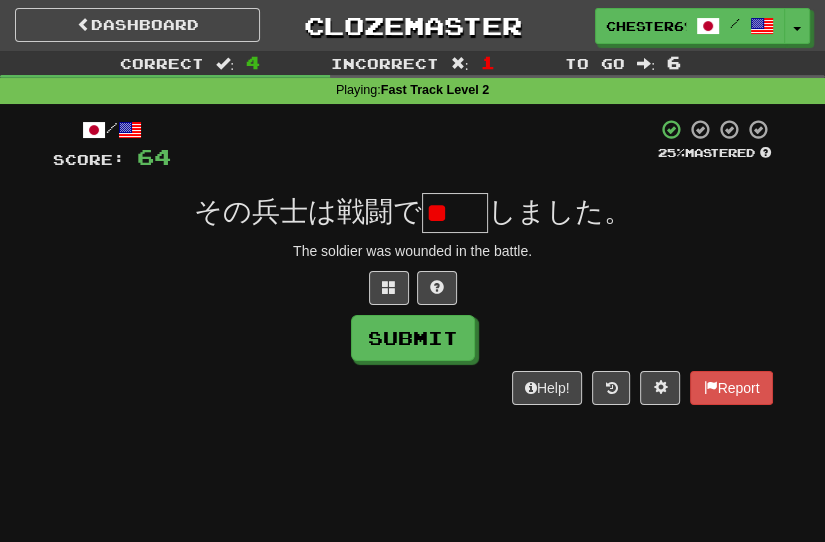 type on "*" 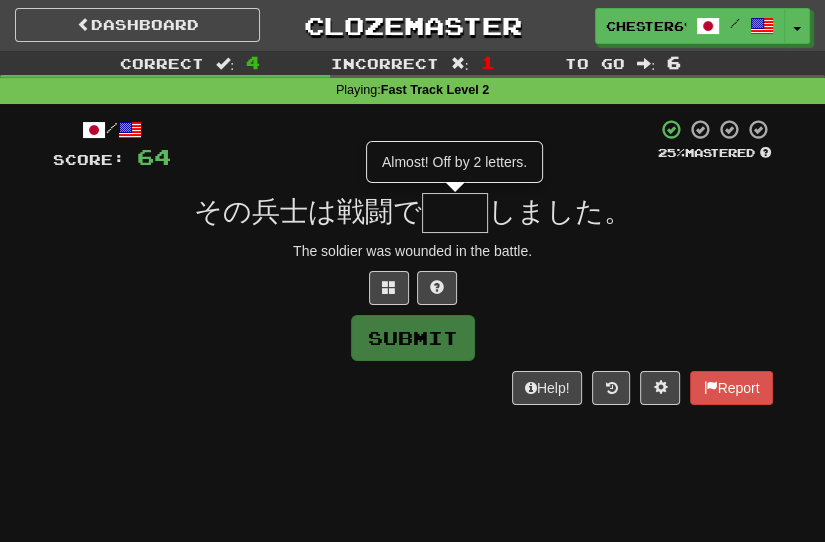 type on "**" 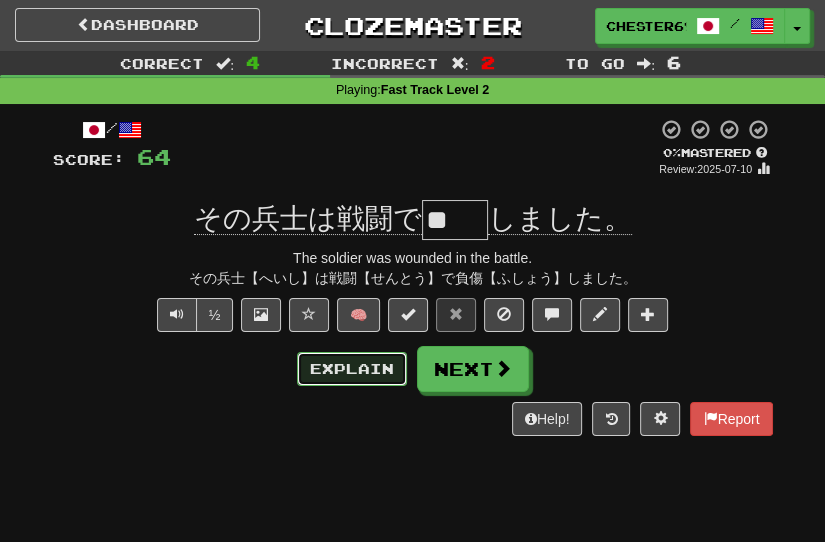 click on "Explain" at bounding box center [352, 369] 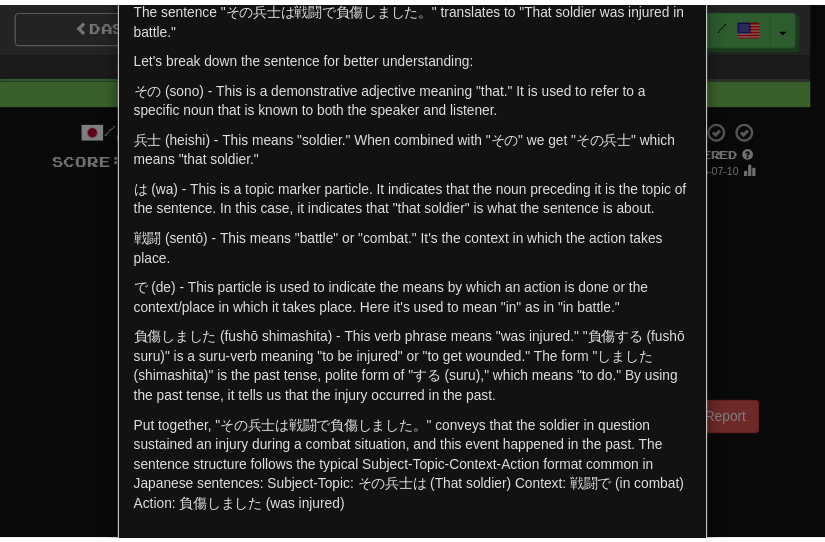 scroll, scrollTop: 195, scrollLeft: 0, axis: vertical 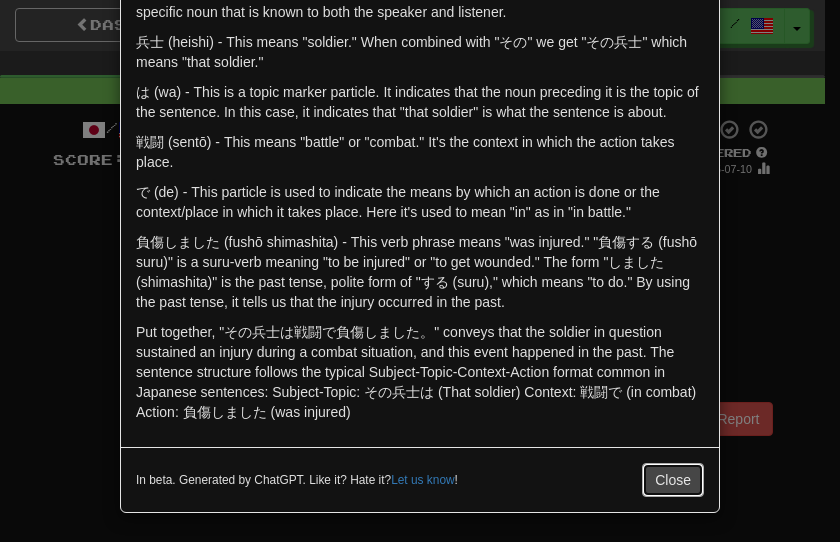 click on "Close" at bounding box center [673, 480] 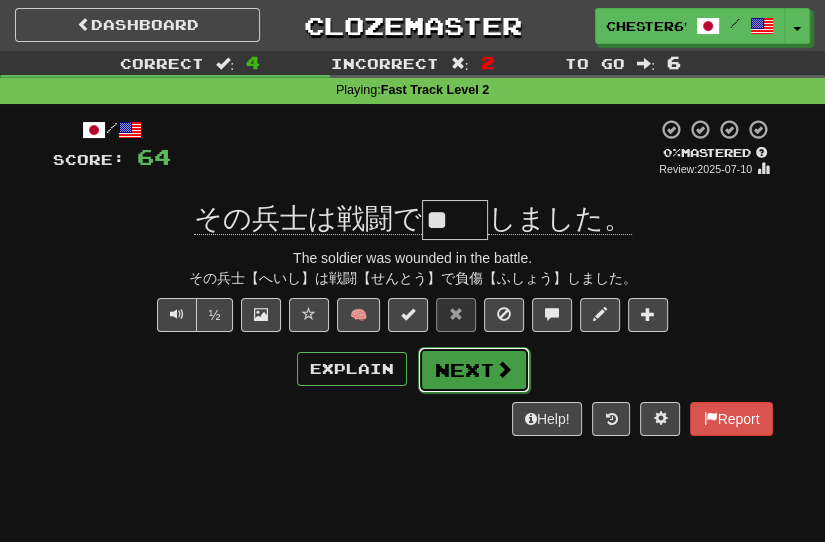 drag, startPoint x: 509, startPoint y: 363, endPoint x: 480, endPoint y: 389, distance: 38.948685 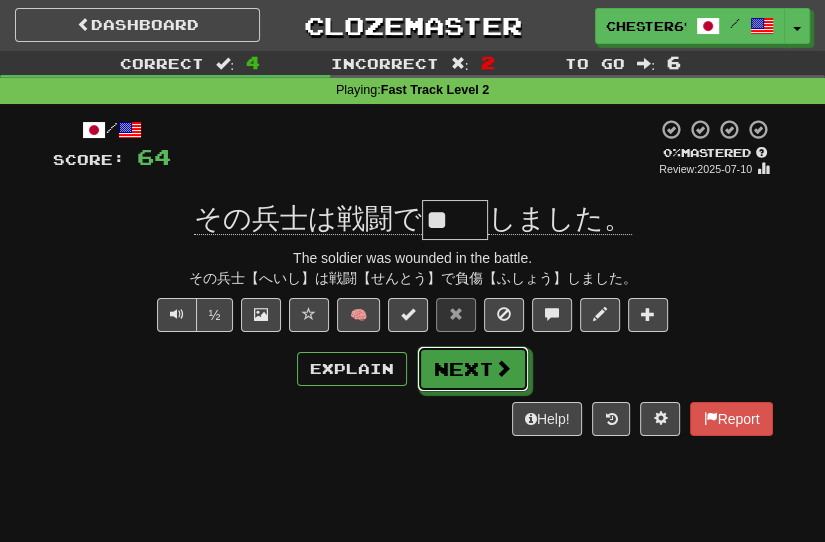 click at bounding box center (503, 368) 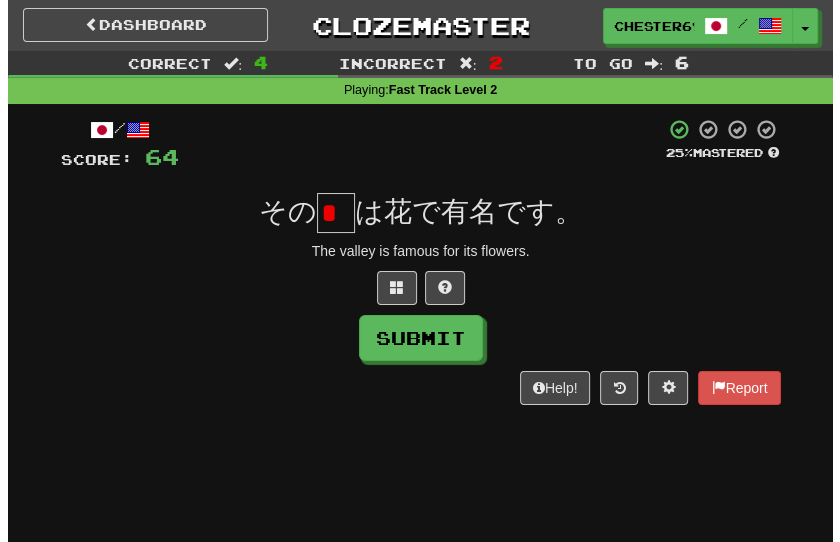 scroll, scrollTop: 0, scrollLeft: 0, axis: both 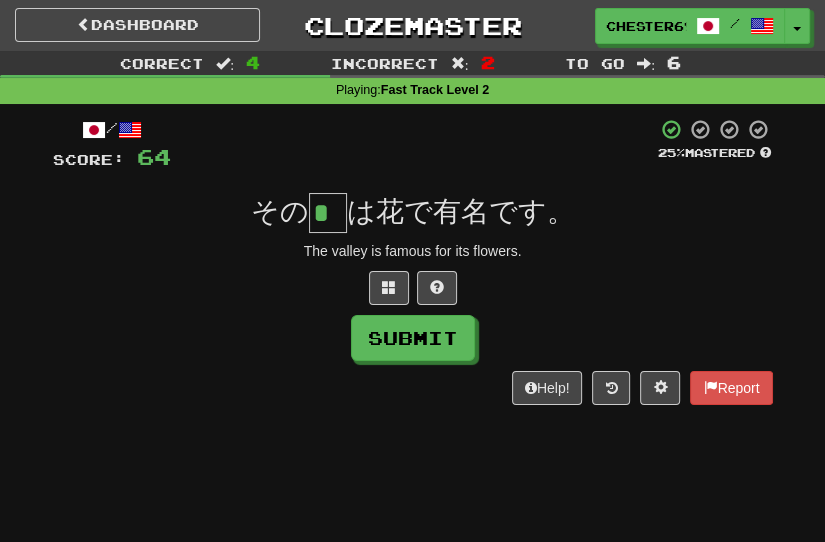 type on "*" 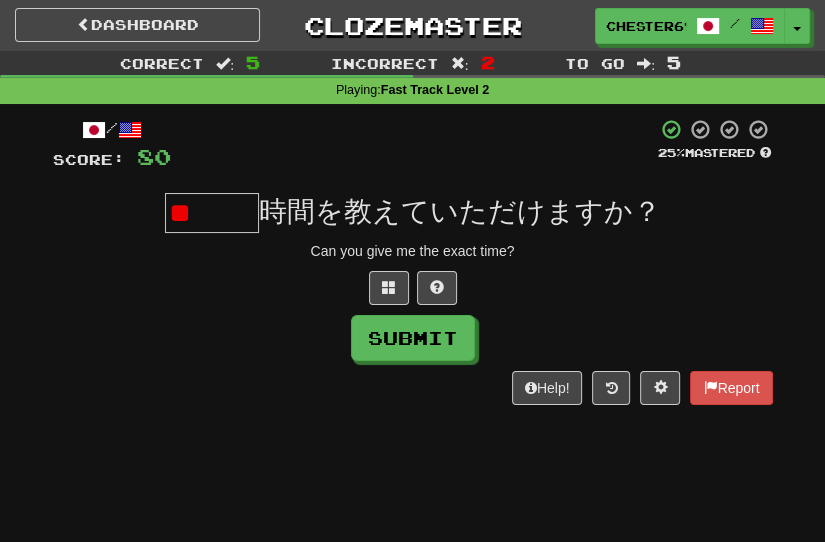 type on "*" 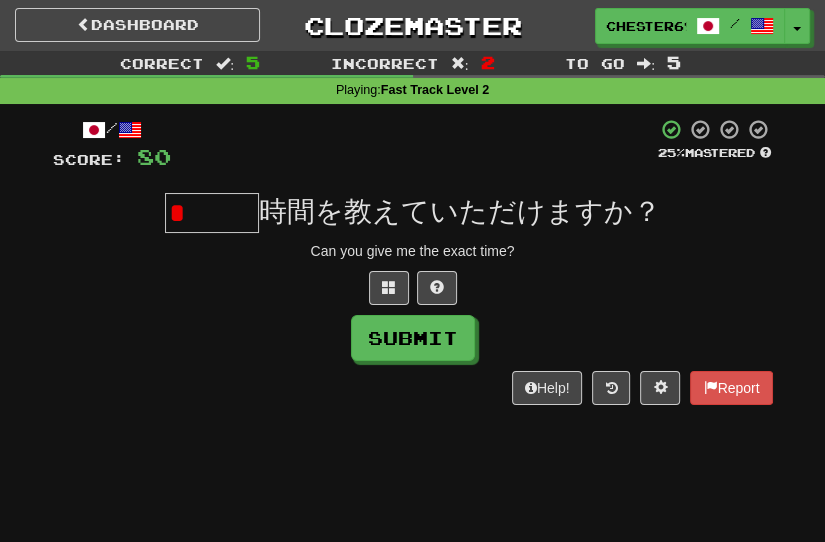 type on "*" 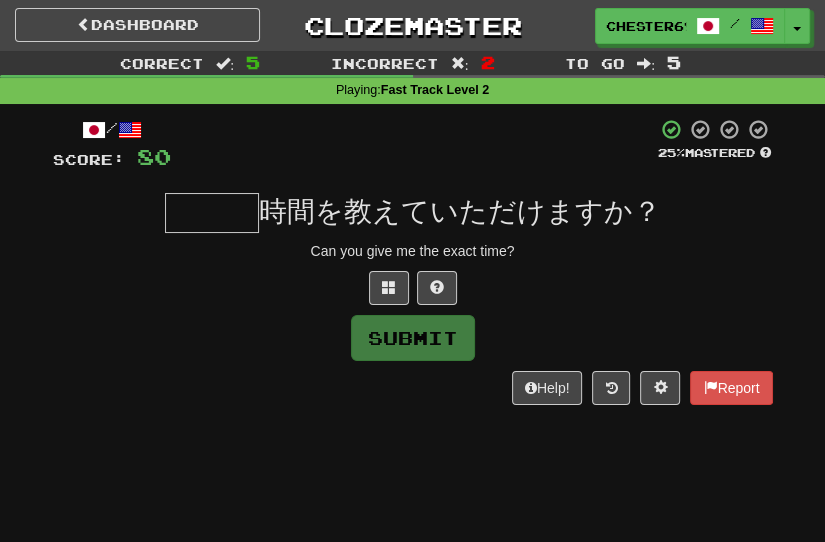 type on "***" 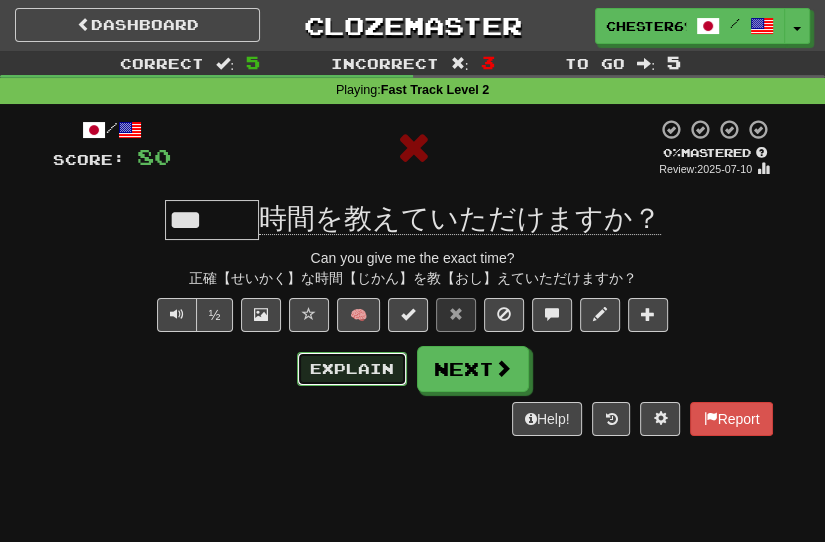 click on "Explain" at bounding box center (352, 369) 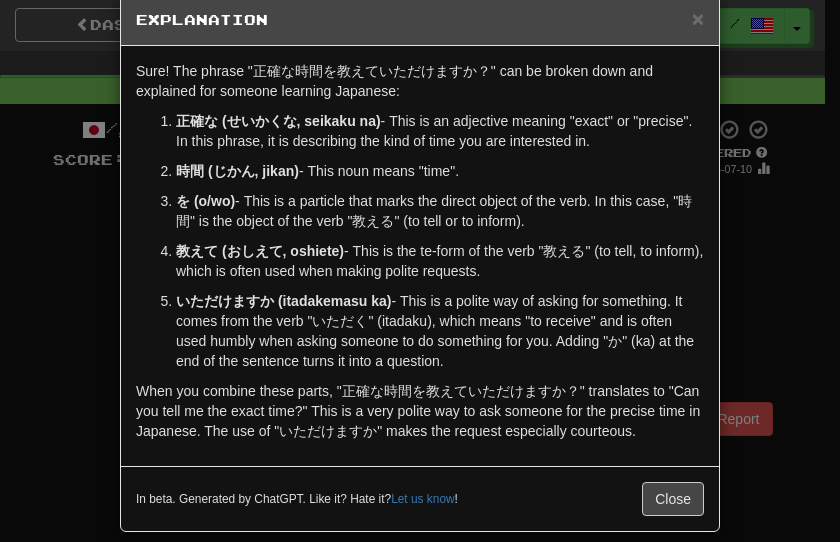 scroll, scrollTop: 55, scrollLeft: 0, axis: vertical 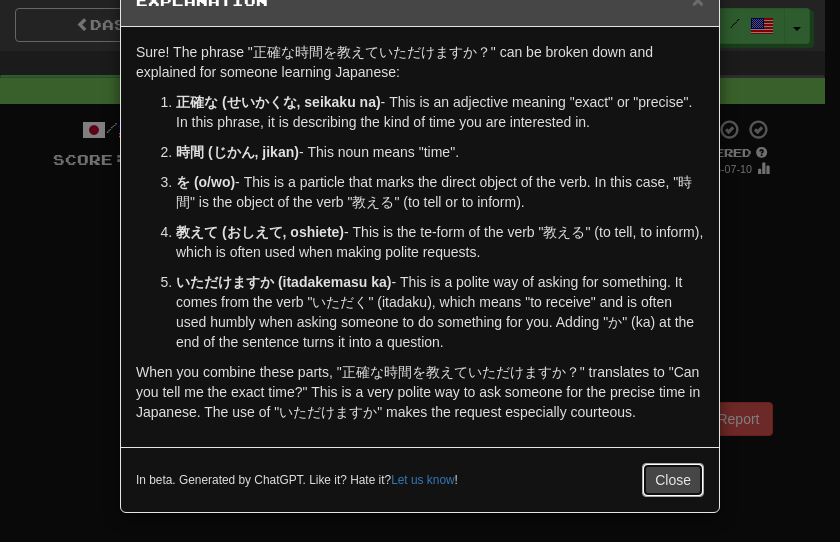 click on "Close" at bounding box center (673, 480) 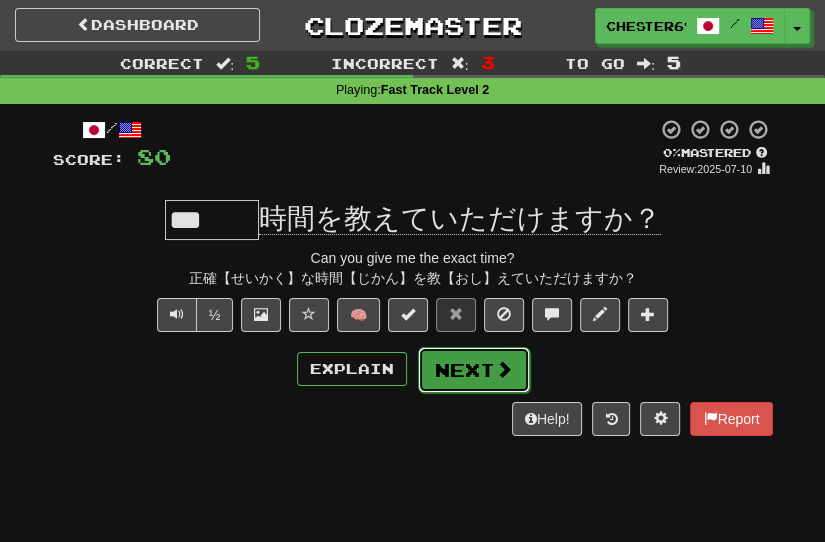 click at bounding box center [504, 369] 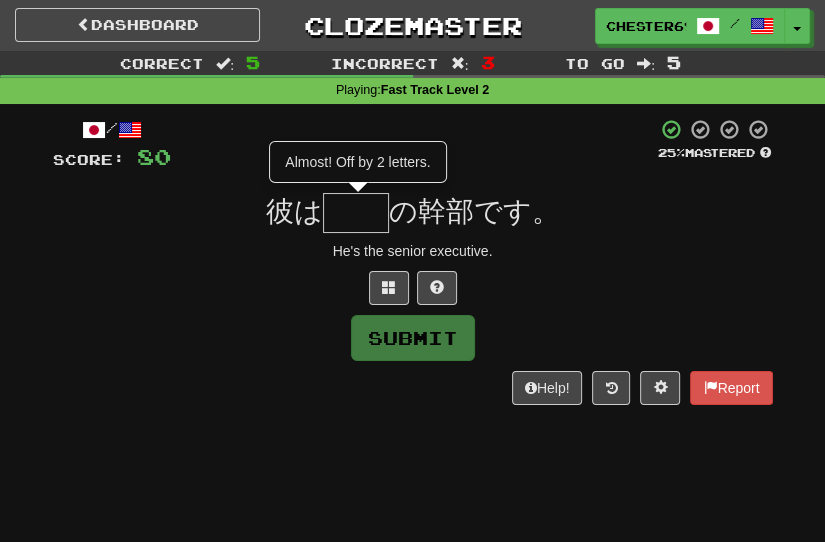 type on "**" 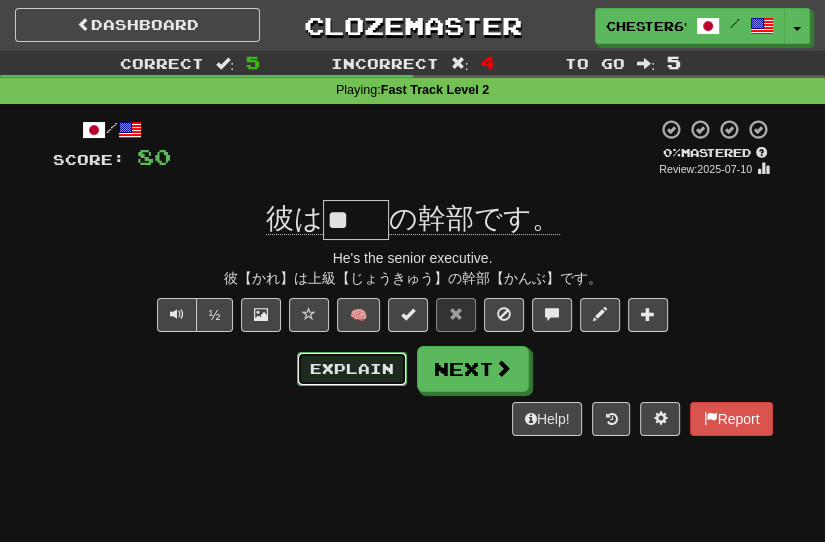 click on "Explain" at bounding box center (352, 369) 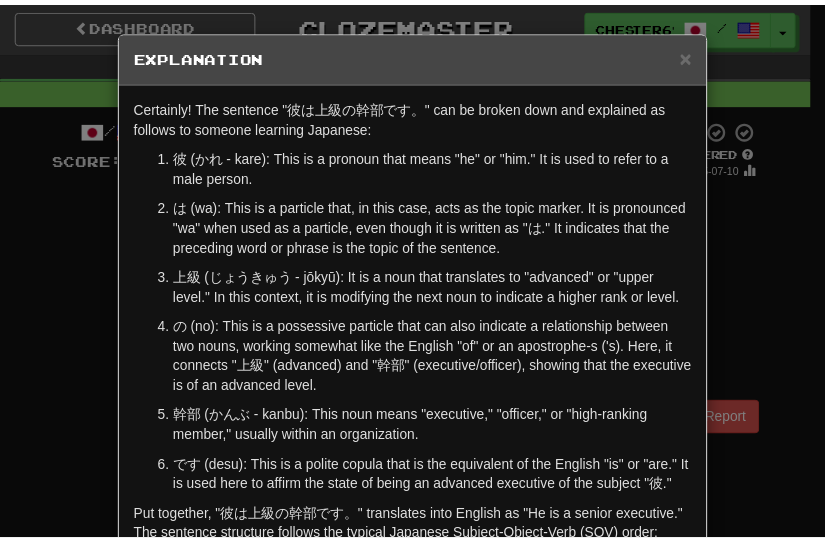 scroll, scrollTop: 185, scrollLeft: 0, axis: vertical 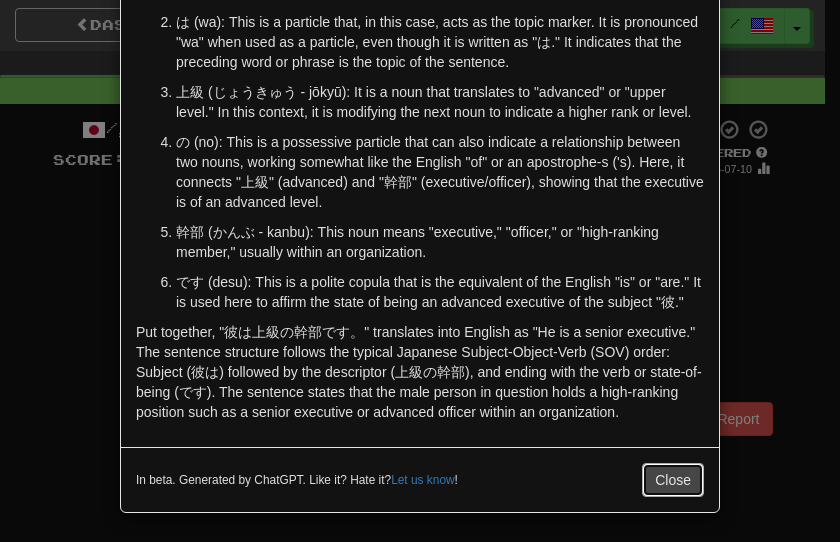 click on "Close" at bounding box center (673, 480) 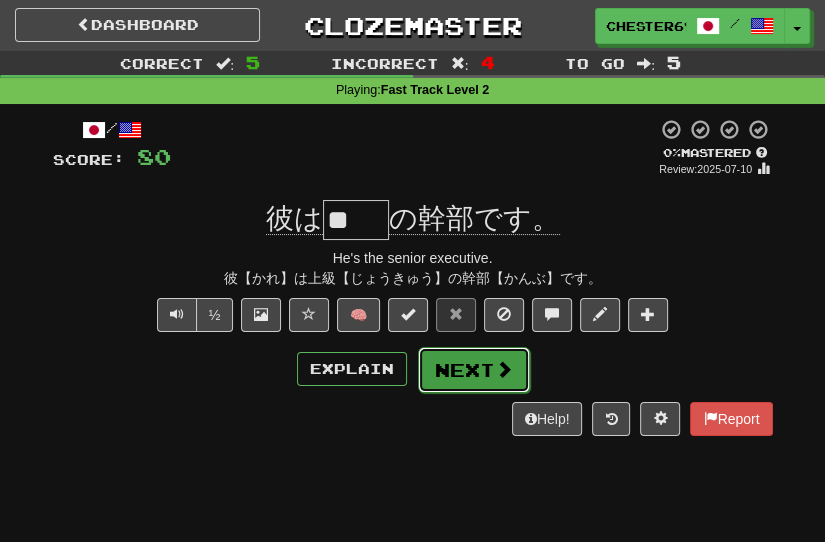 click on "Next" at bounding box center [474, 370] 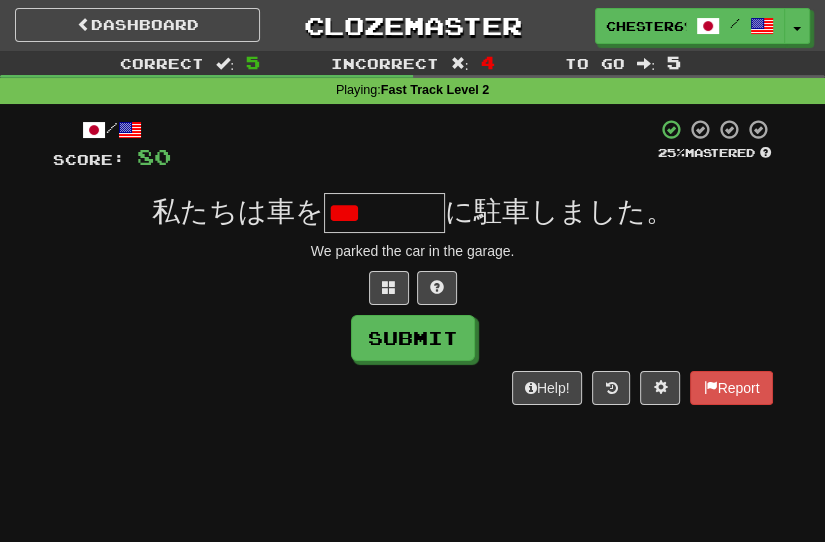 scroll, scrollTop: 0, scrollLeft: 0, axis: both 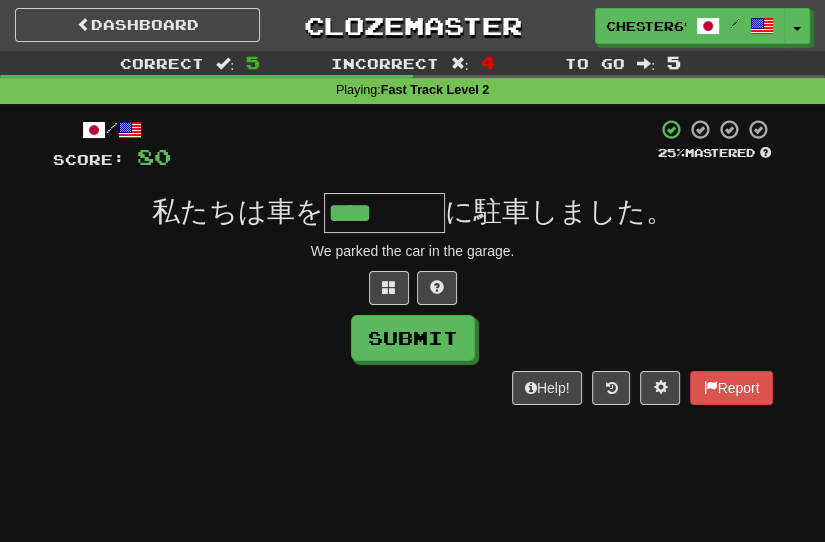 type on "****" 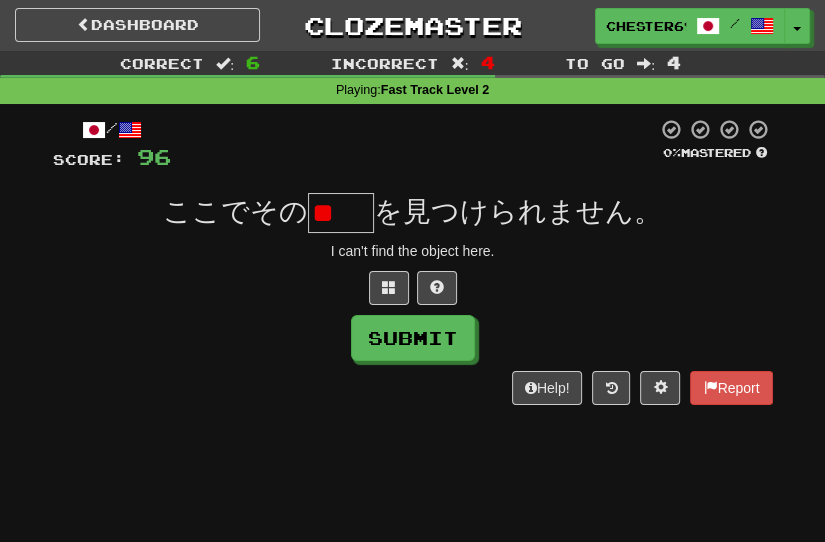 scroll, scrollTop: 0, scrollLeft: 0, axis: both 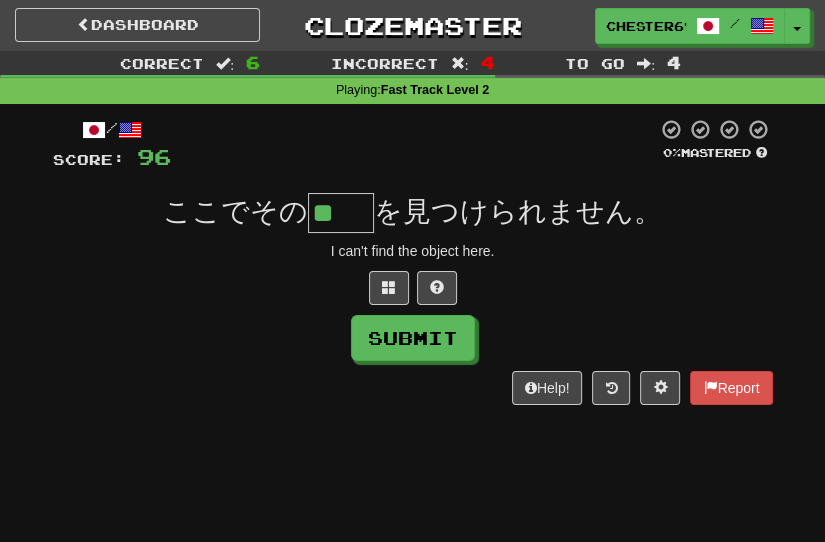 type on "**" 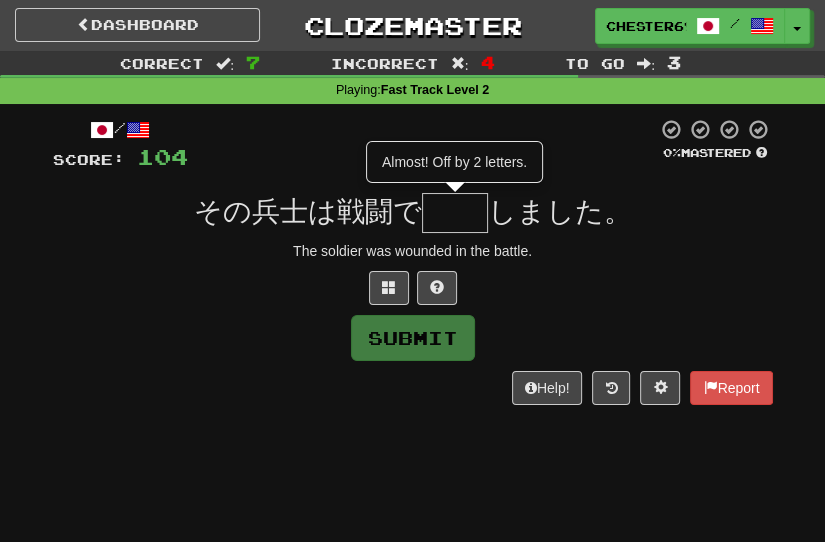 type on "**" 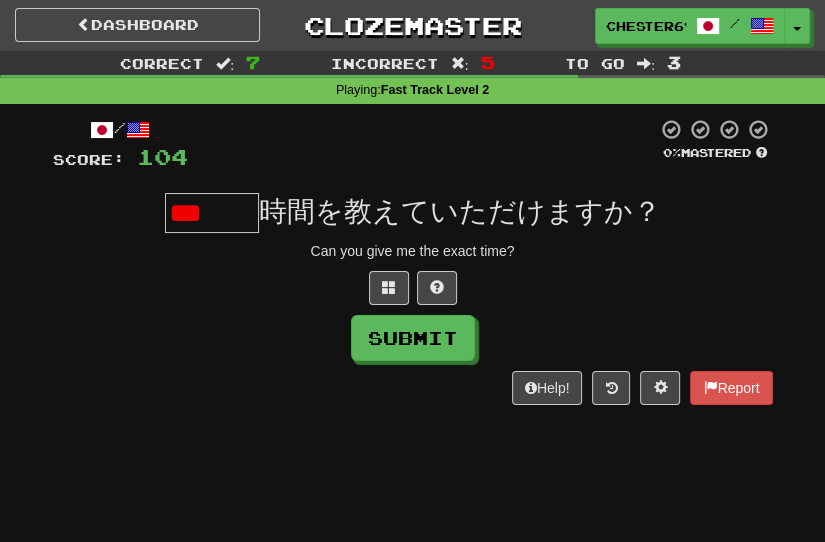 scroll, scrollTop: 0, scrollLeft: 0, axis: both 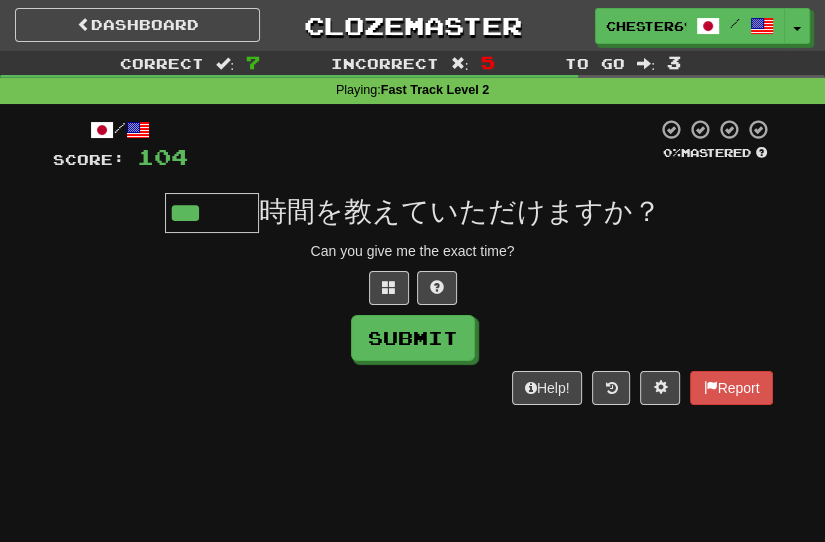 type on "***" 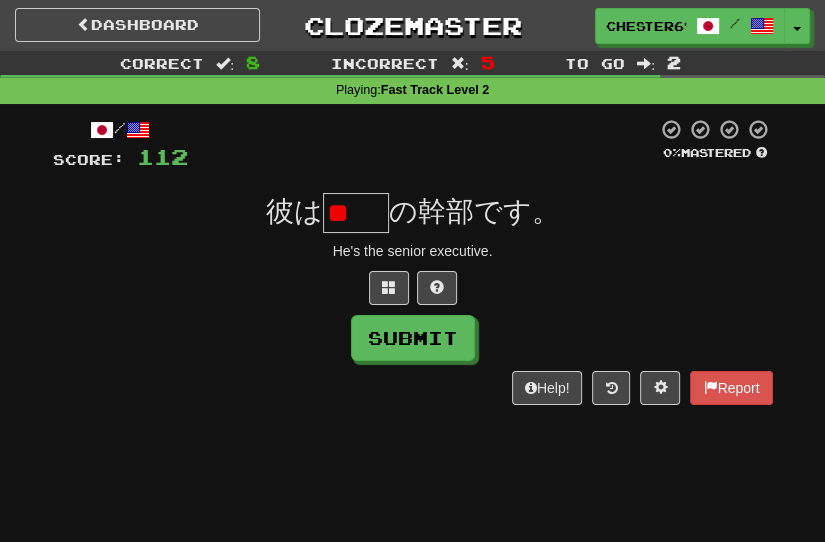 scroll, scrollTop: 0, scrollLeft: 0, axis: both 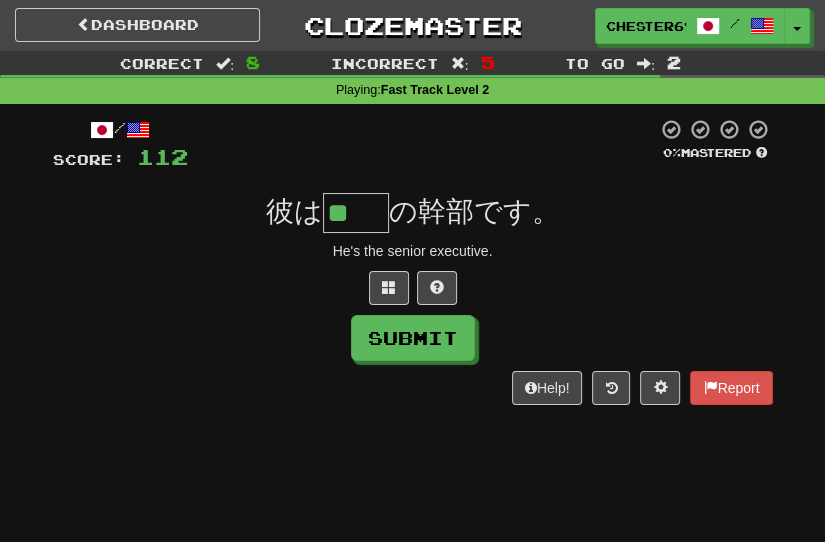 type on "**" 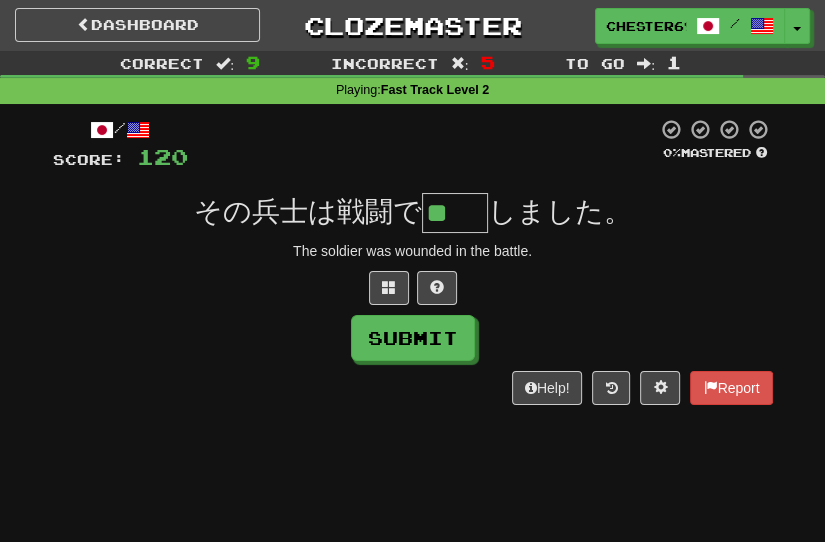 scroll, scrollTop: 0, scrollLeft: 0, axis: both 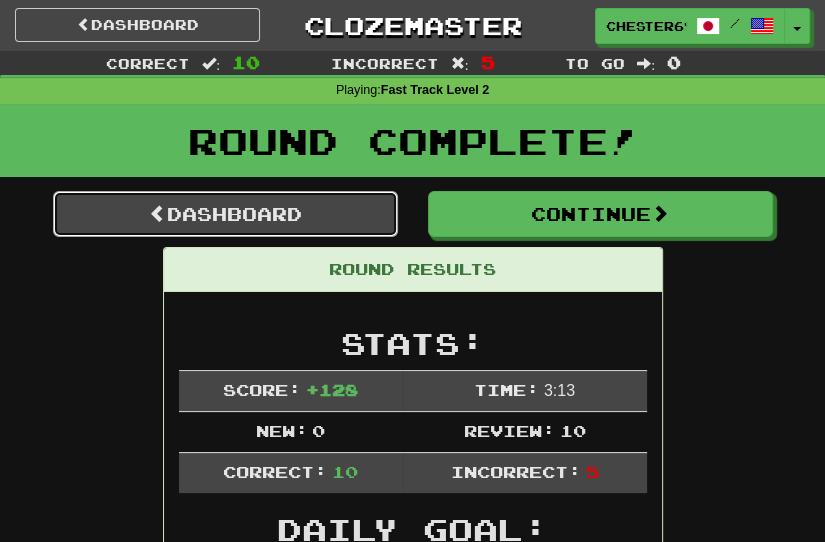 click on "Dashboard" at bounding box center [225, 214] 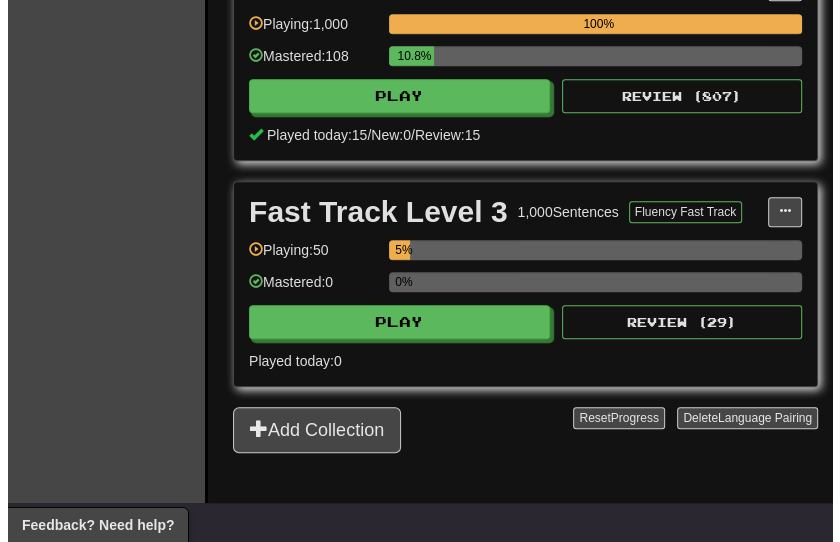 scroll, scrollTop: 800, scrollLeft: 0, axis: vertical 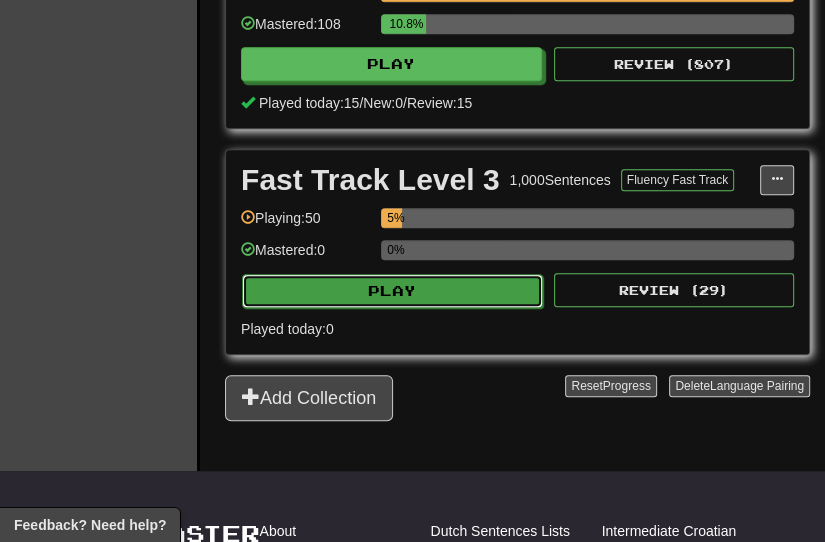 click on "Play" at bounding box center [392, 291] 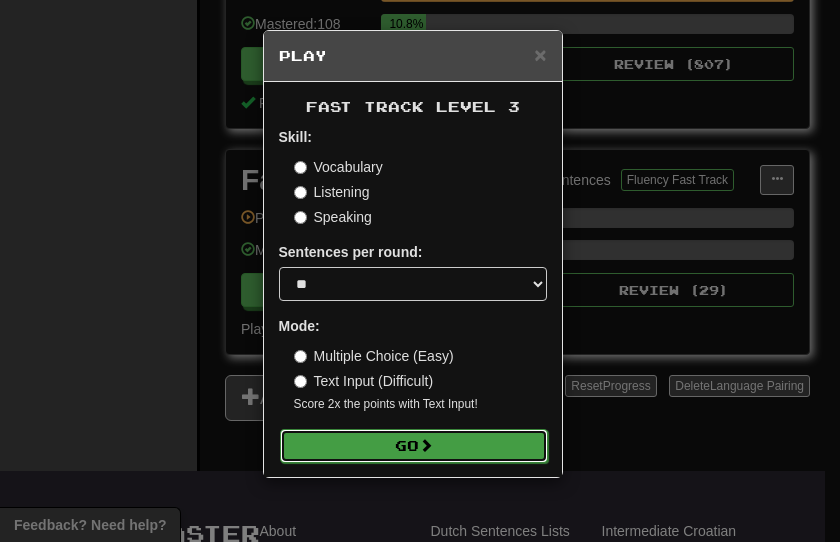 click on "Go" at bounding box center [414, 446] 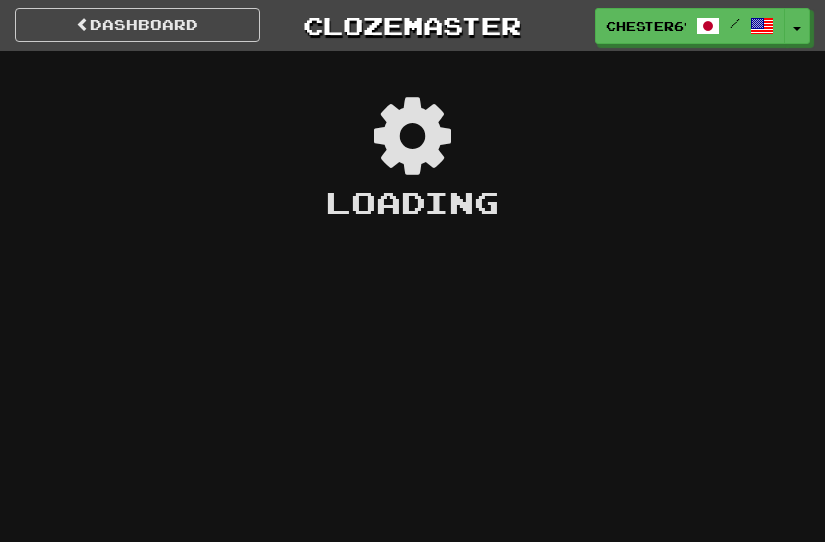 scroll, scrollTop: 0, scrollLeft: 0, axis: both 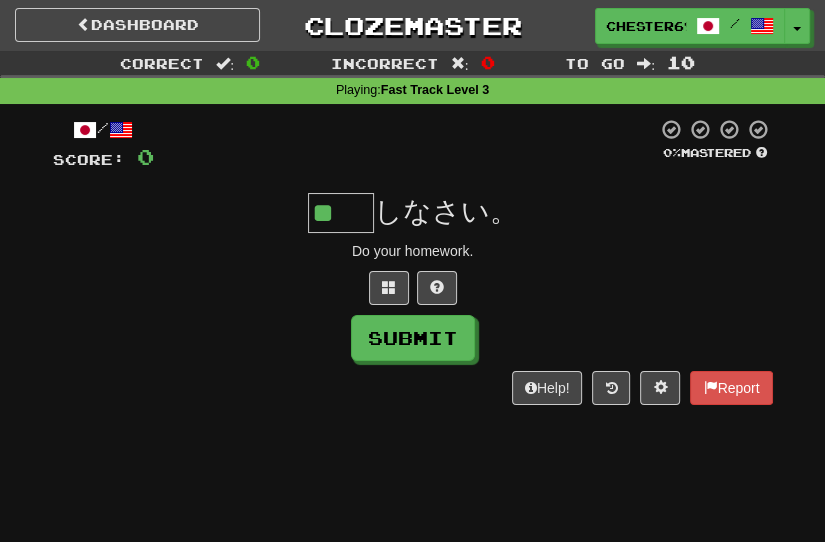 type on "**" 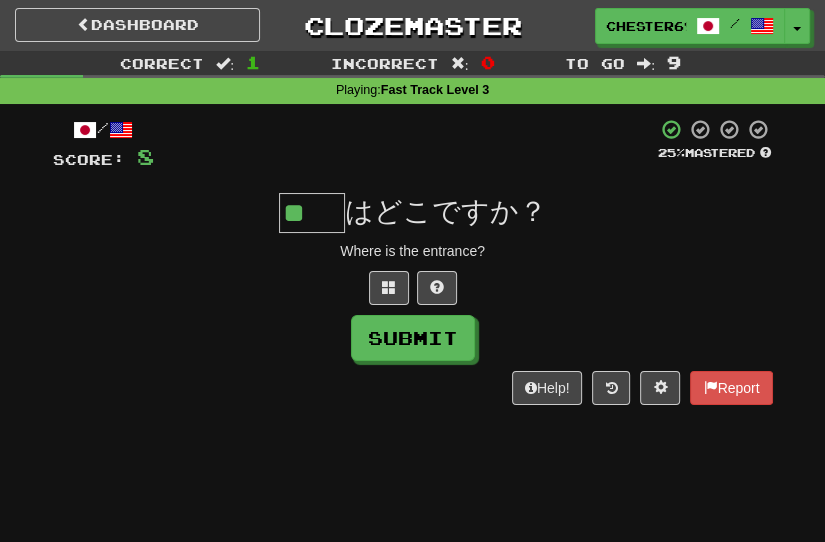 scroll, scrollTop: 0, scrollLeft: 0, axis: both 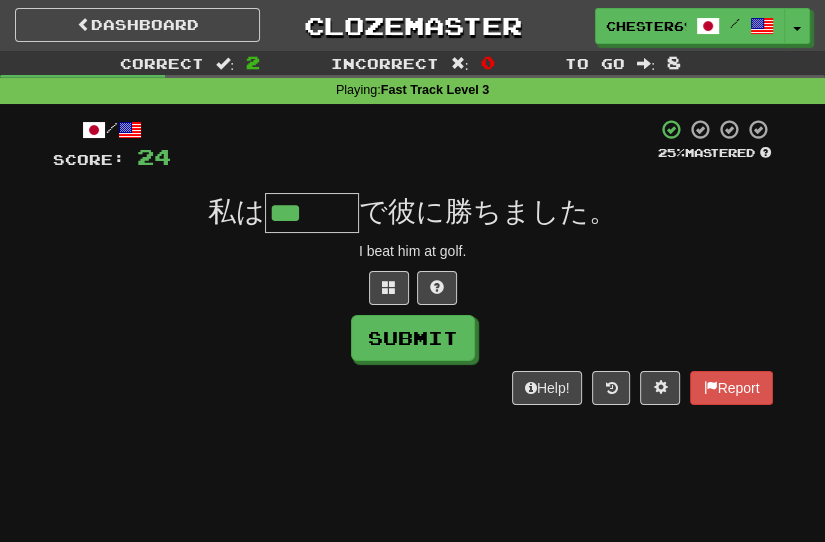 type on "***" 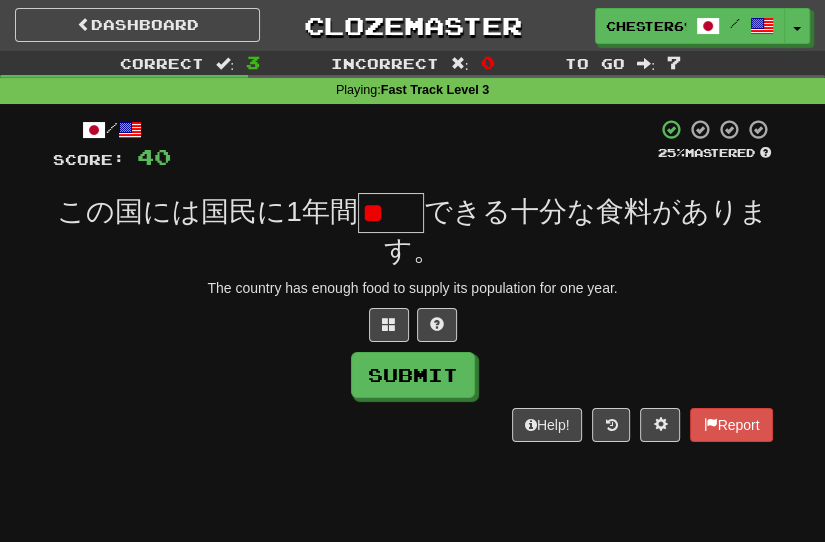 scroll, scrollTop: 0, scrollLeft: 0, axis: both 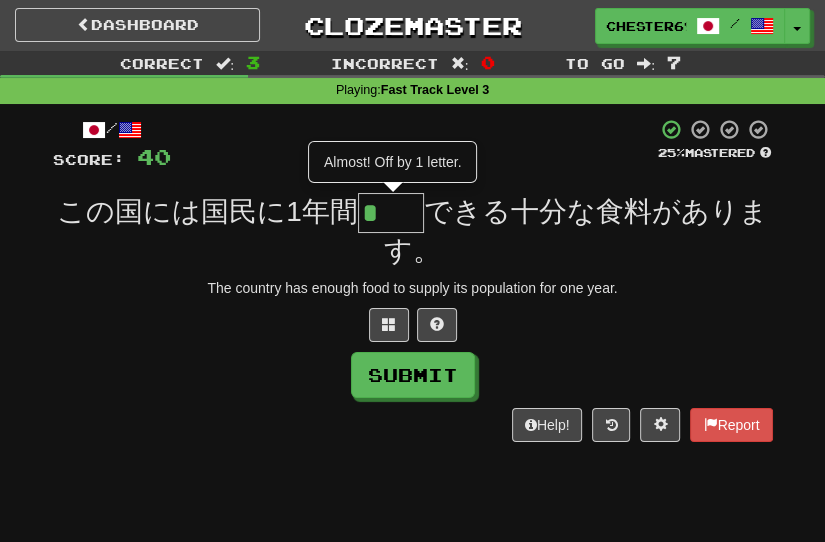 type on "**" 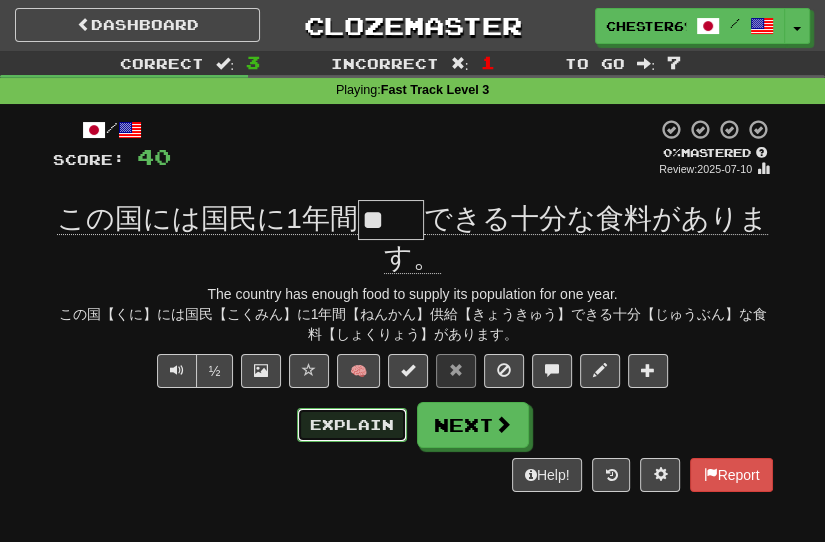 click on "Explain" at bounding box center [352, 425] 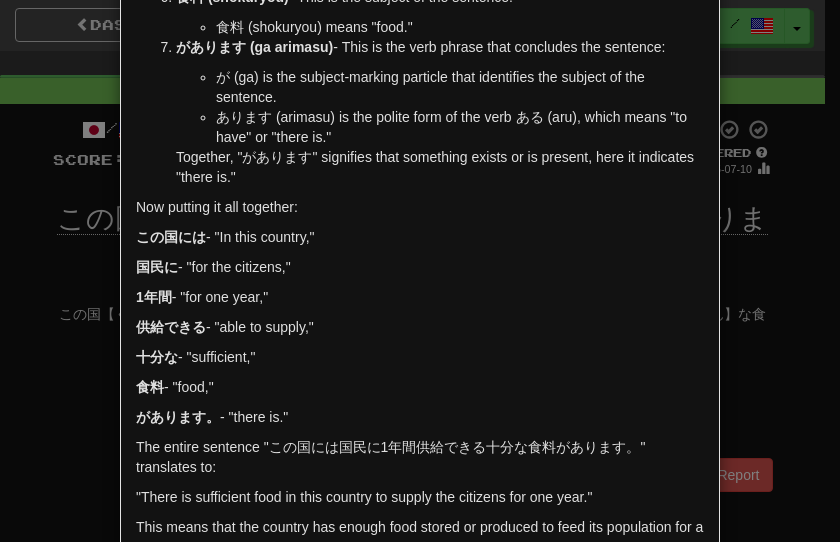 scroll, scrollTop: 935, scrollLeft: 0, axis: vertical 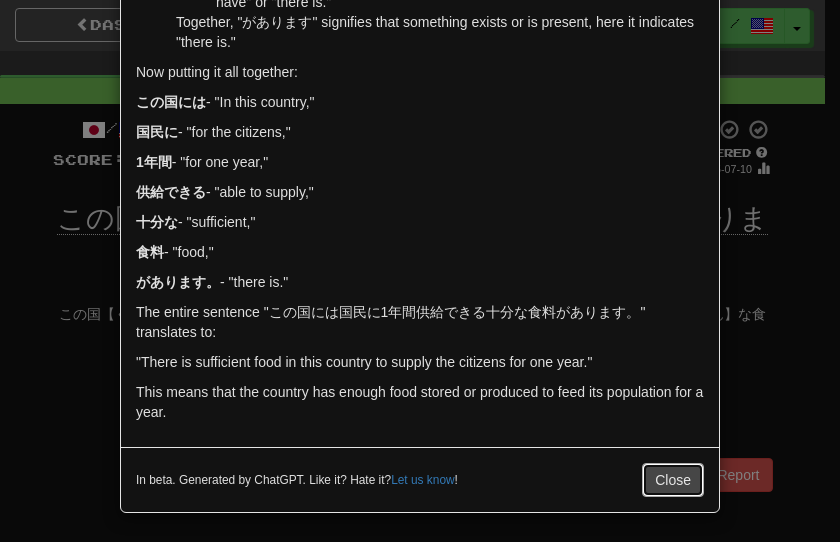 click on "Close" at bounding box center [673, 480] 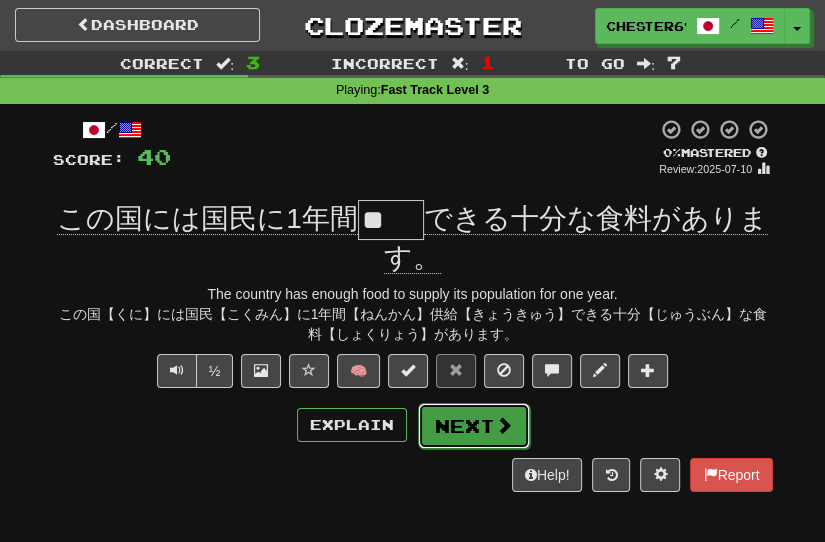 click on "Next" at bounding box center [474, 426] 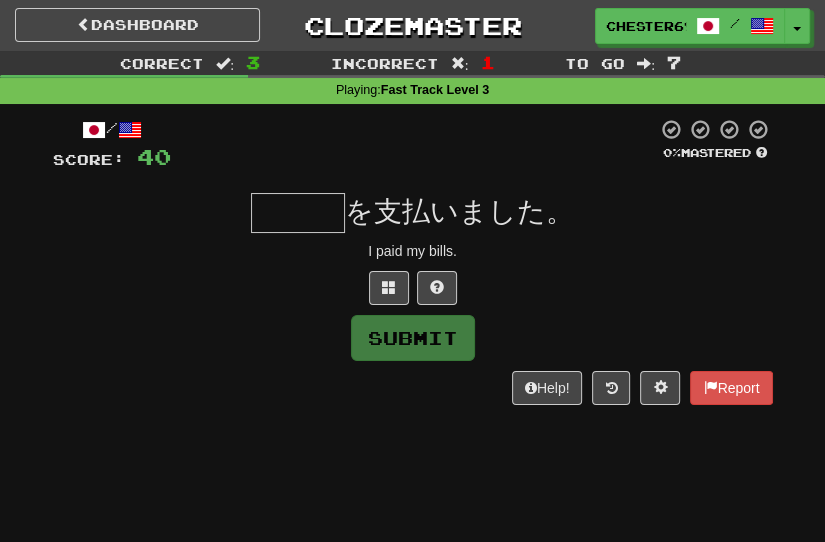 type on "***" 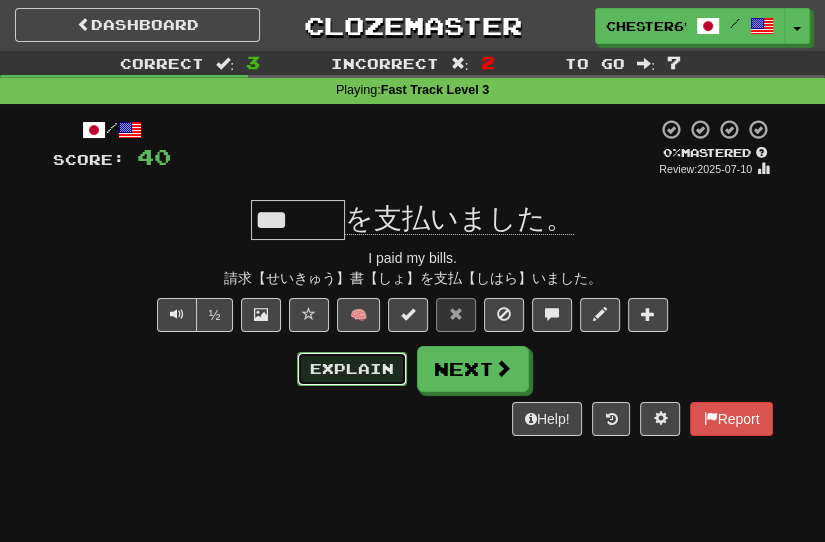 click on "Explain" at bounding box center [352, 369] 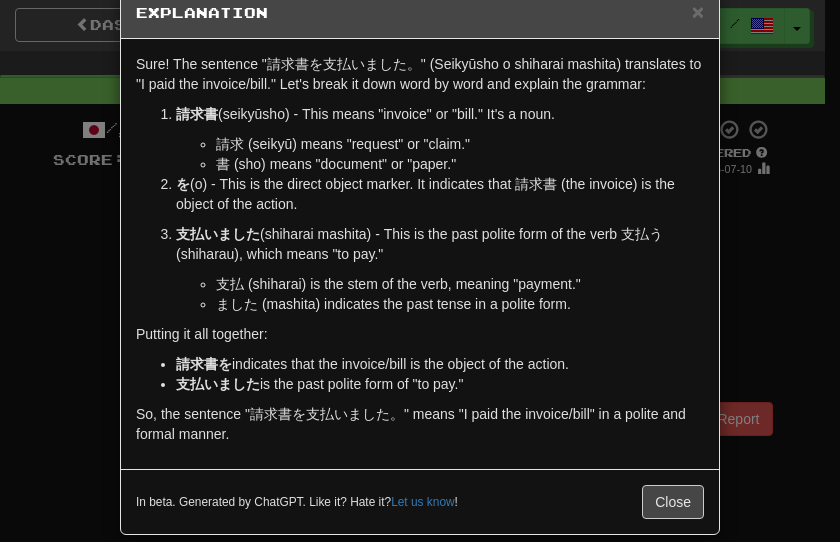 scroll, scrollTop: 65, scrollLeft: 0, axis: vertical 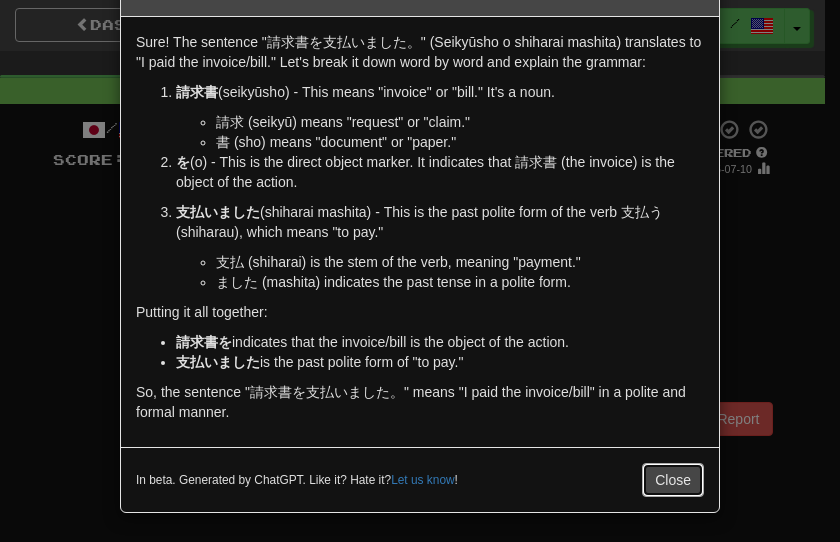 click on "Close" at bounding box center [673, 480] 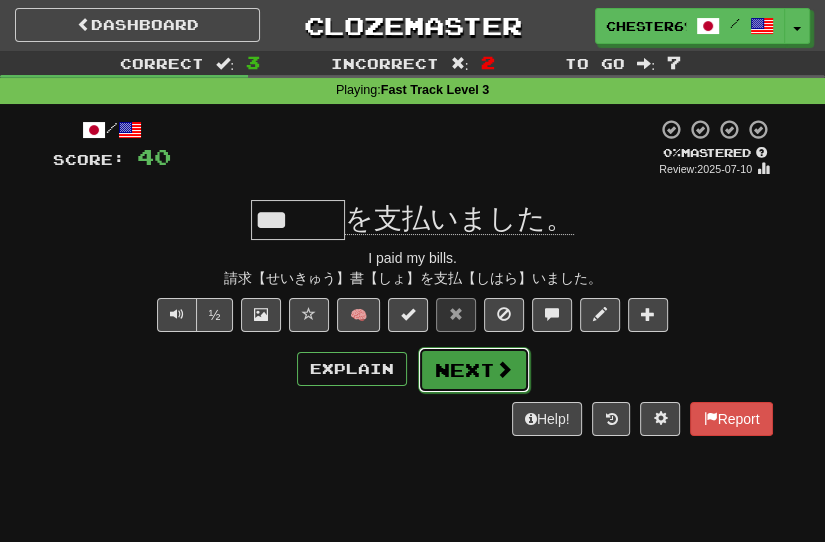 click on "Next" at bounding box center (474, 370) 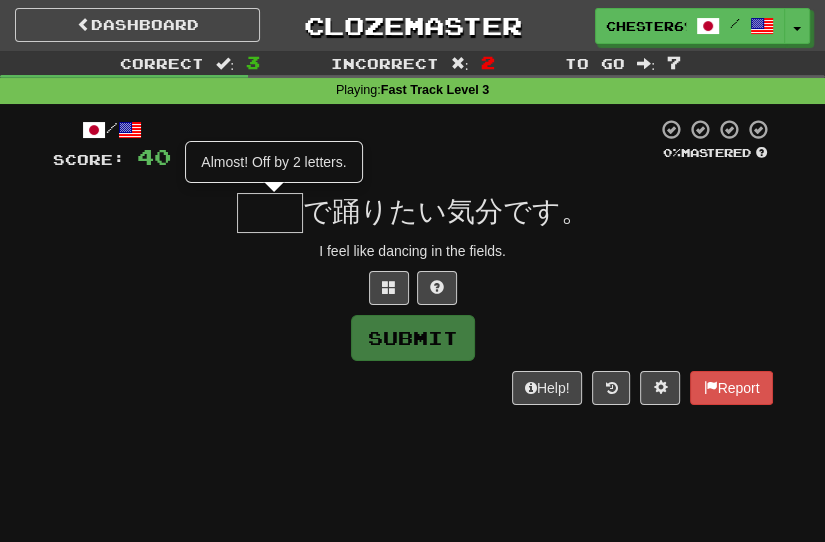 type on "**" 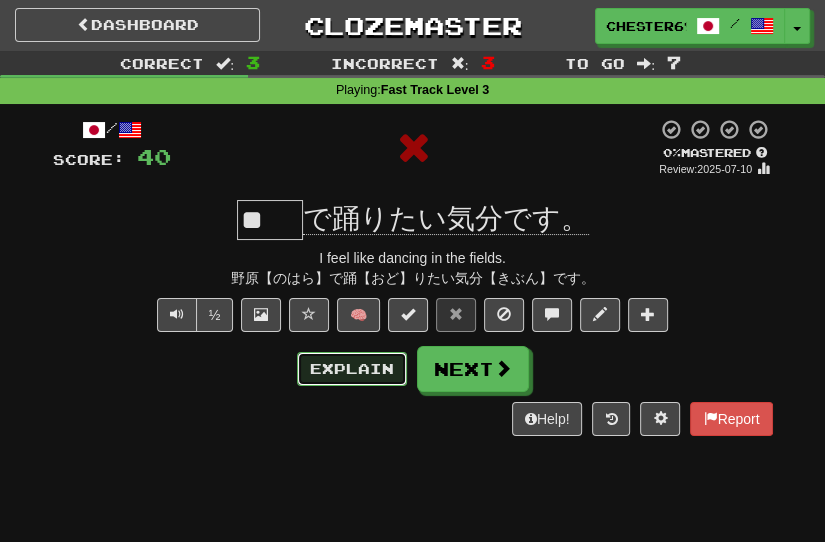 click on "Explain" at bounding box center [352, 369] 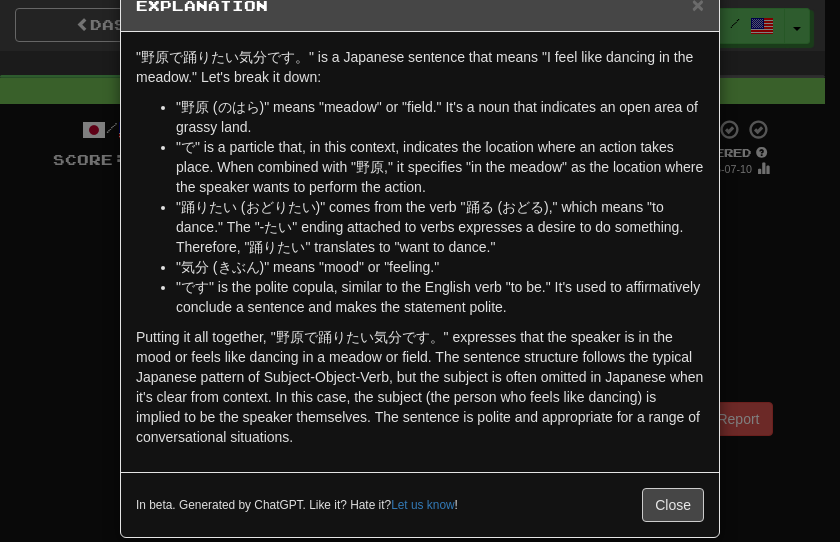 scroll, scrollTop: 75, scrollLeft: 0, axis: vertical 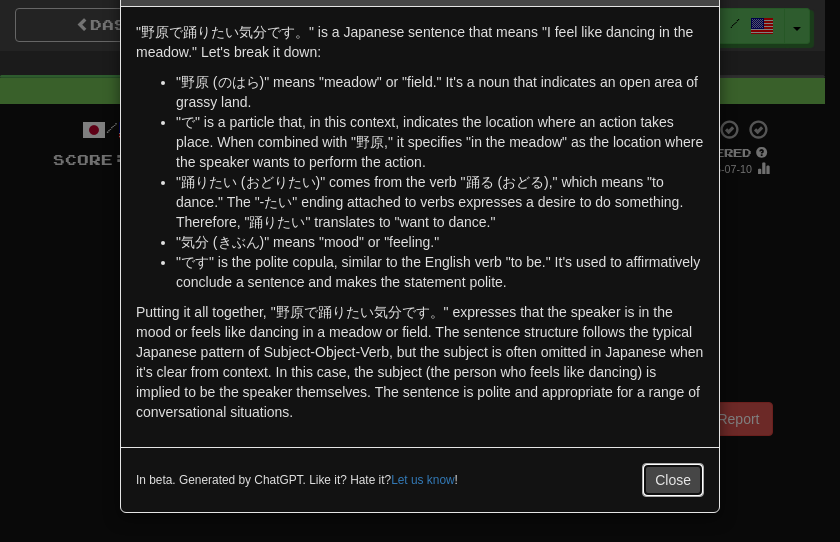 click on "Close" at bounding box center [673, 480] 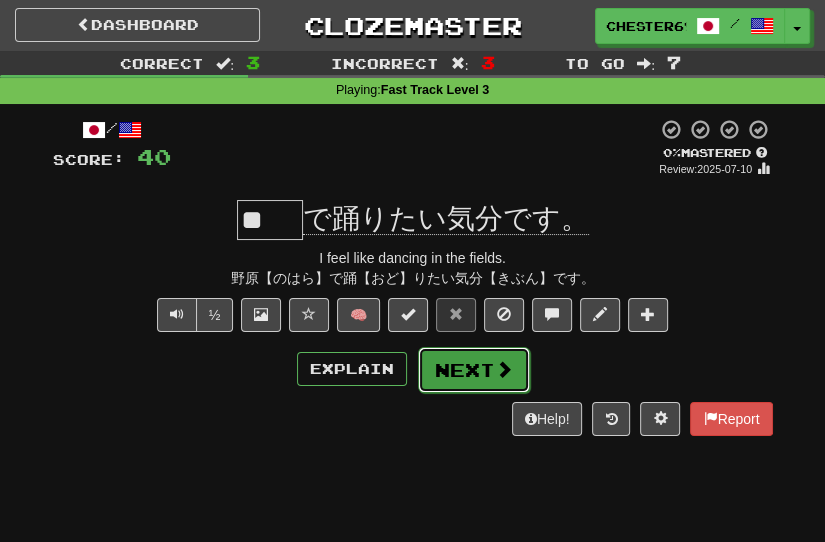 click on "Next" at bounding box center [474, 370] 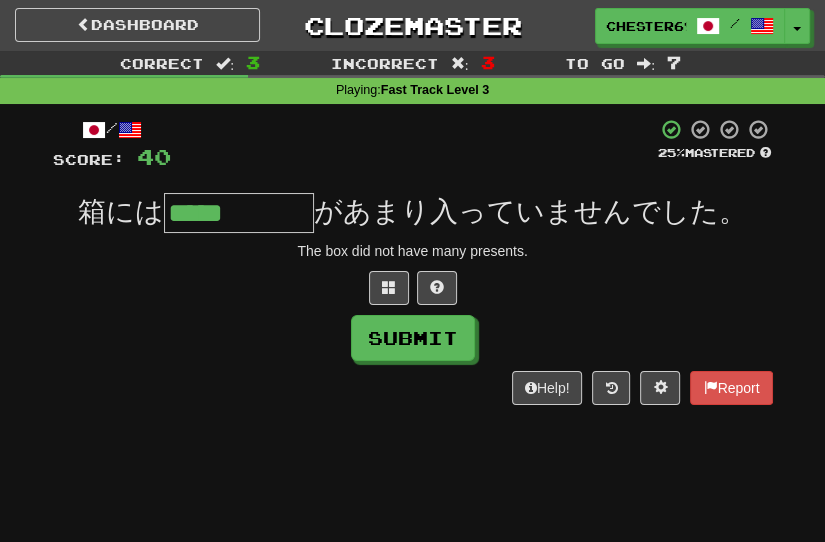 type on "*****" 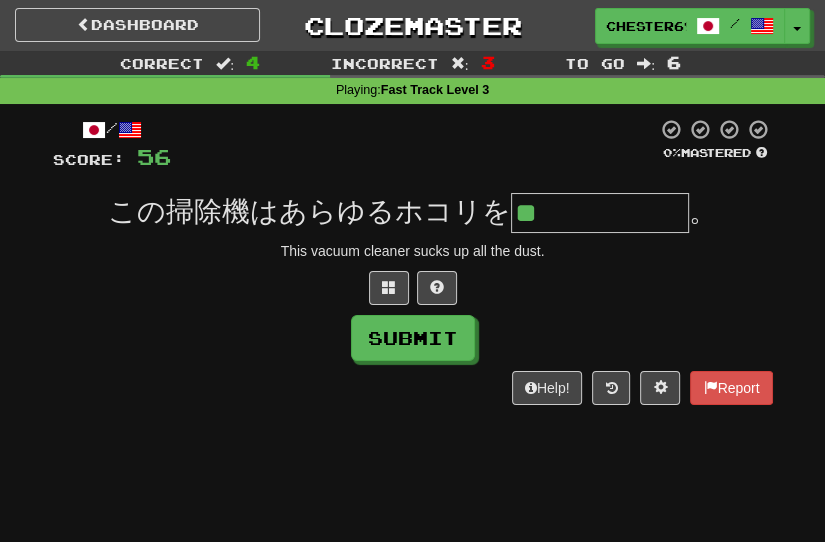 type on "******" 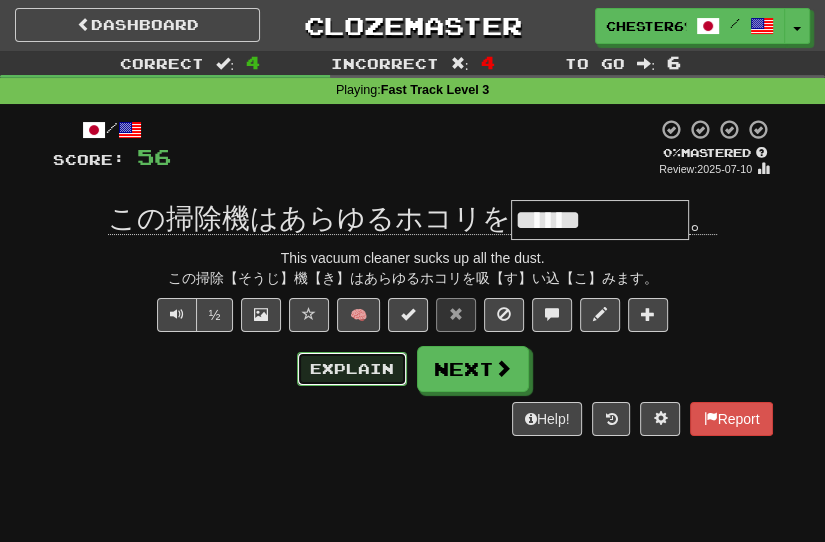 click on "Explain" at bounding box center (352, 369) 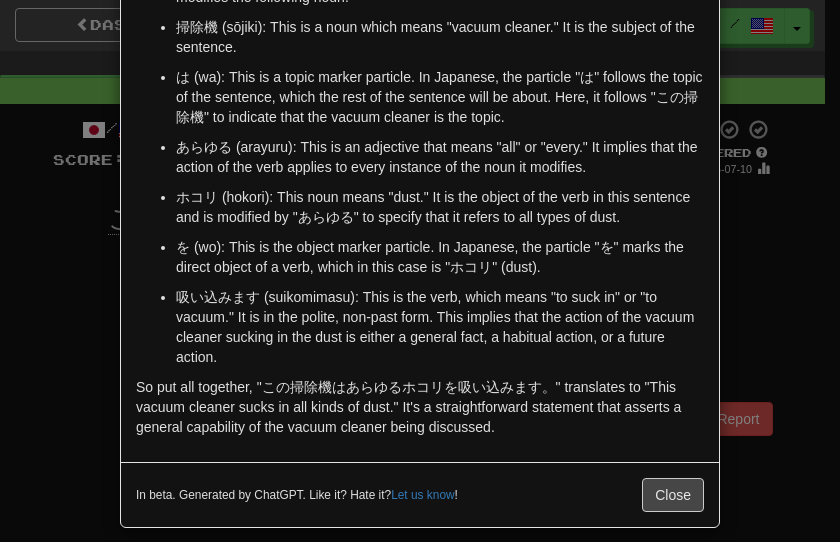 scroll, scrollTop: 215, scrollLeft: 0, axis: vertical 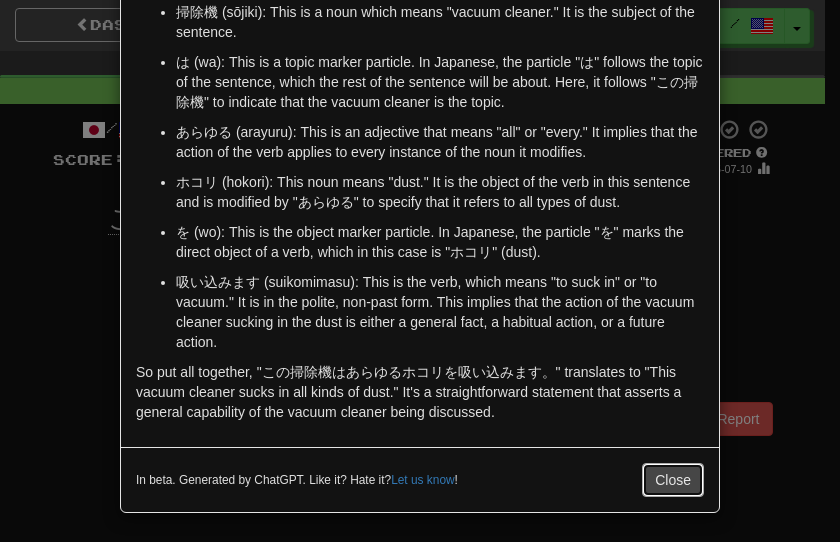 click on "Close" at bounding box center [673, 480] 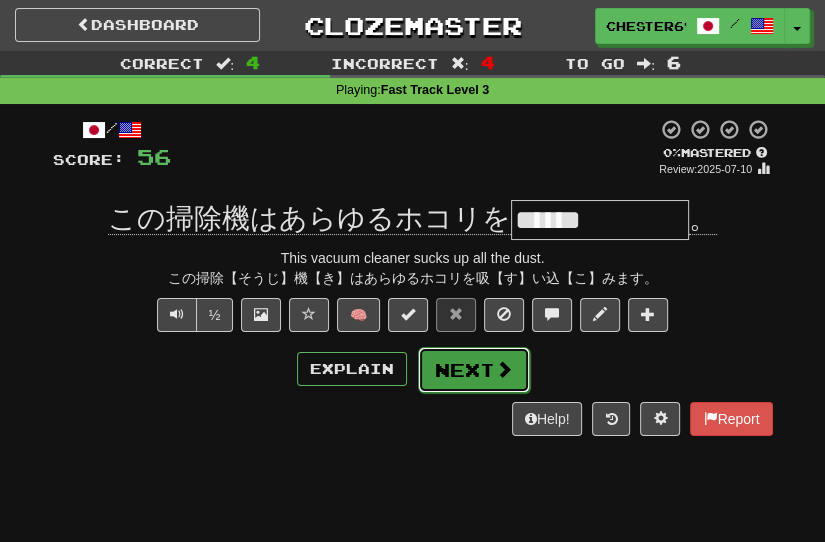 click on "Next" at bounding box center (474, 370) 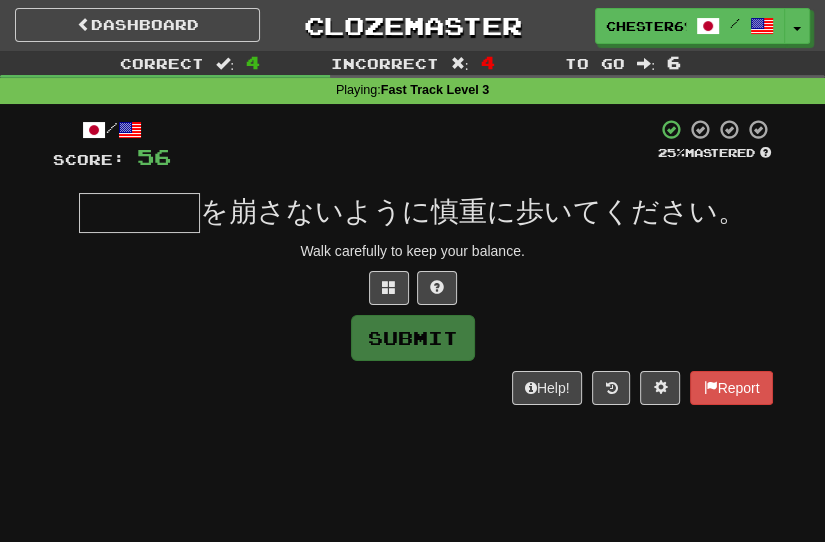 type on "****" 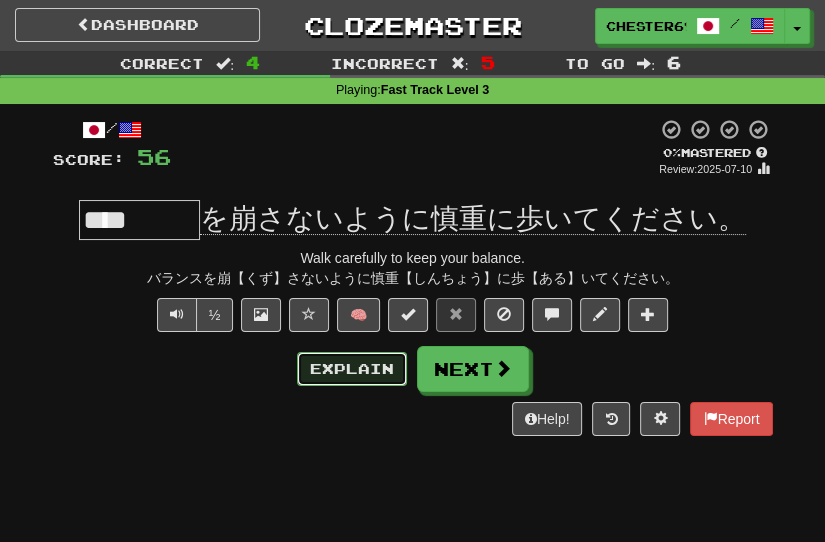 click on "Explain" at bounding box center (352, 369) 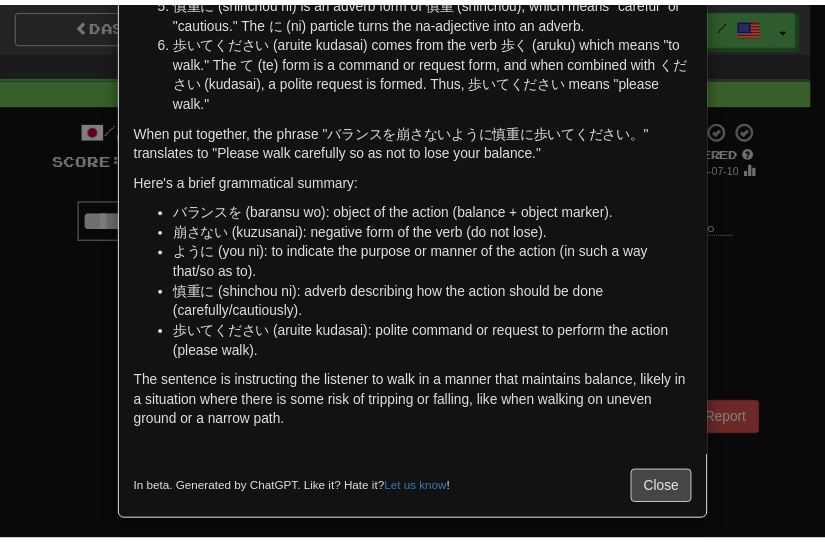 scroll, scrollTop: 345, scrollLeft: 0, axis: vertical 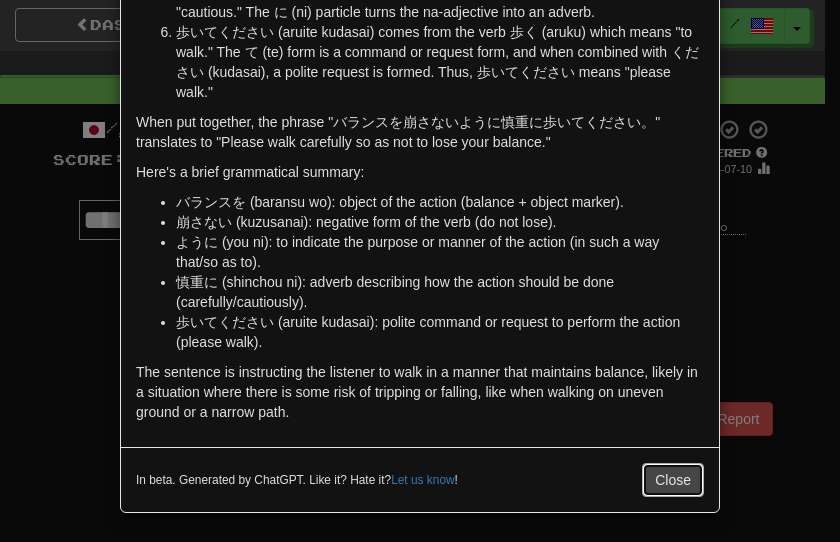 click on "Close" at bounding box center [673, 480] 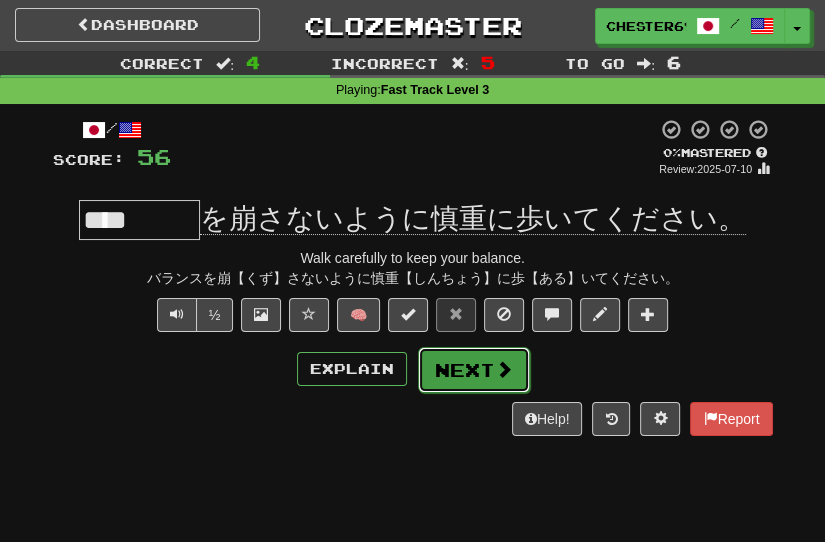 click on "Next" at bounding box center (474, 370) 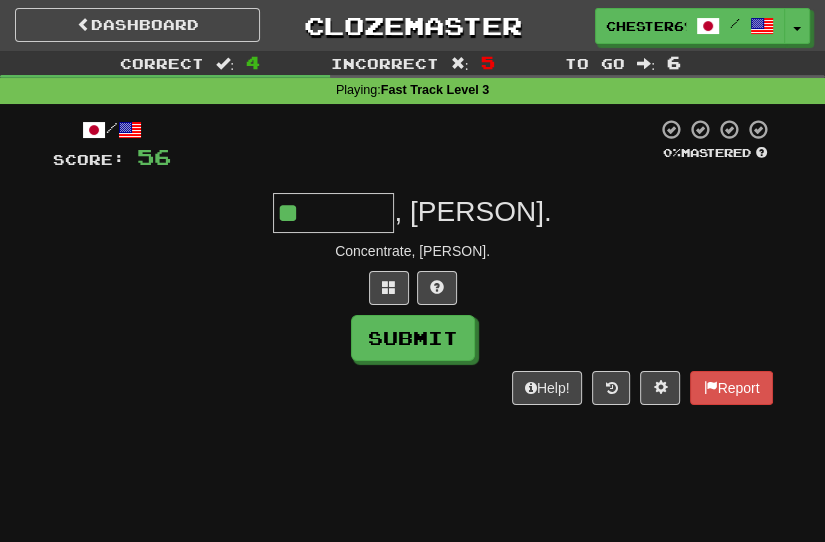 scroll, scrollTop: 0, scrollLeft: 0, axis: both 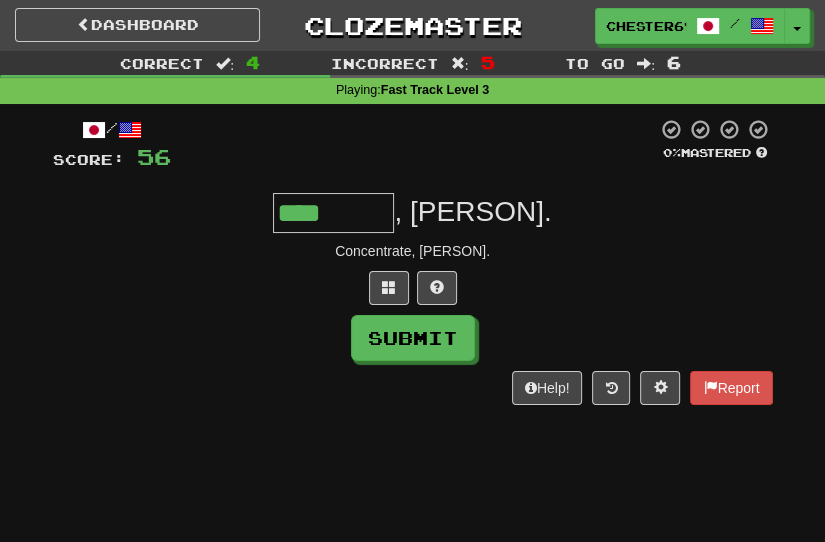 type on "****" 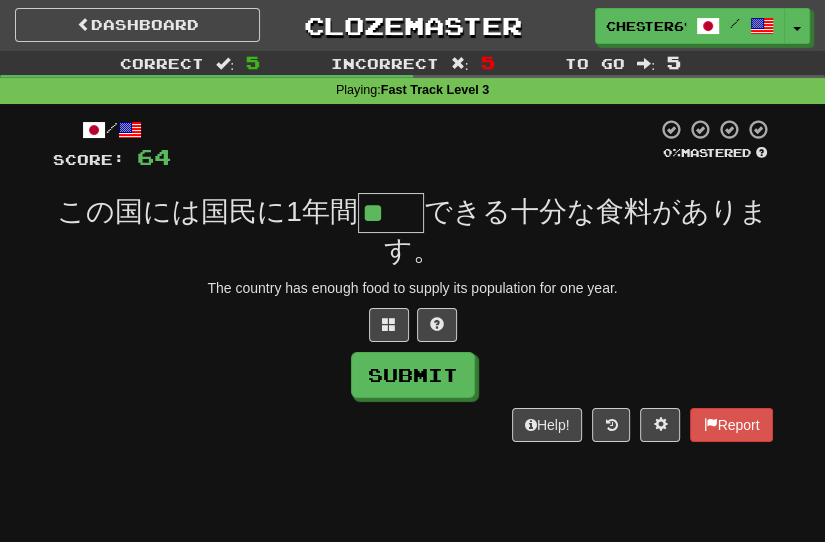 scroll, scrollTop: 0, scrollLeft: 0, axis: both 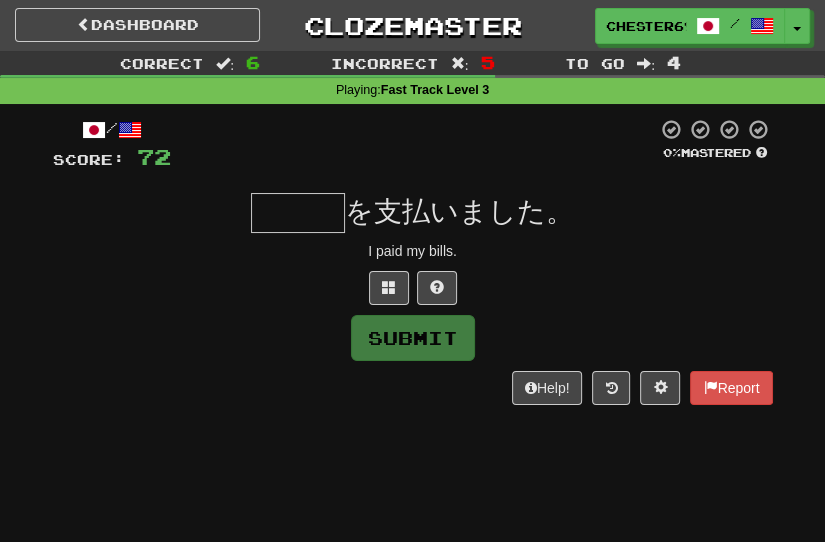 type on "***" 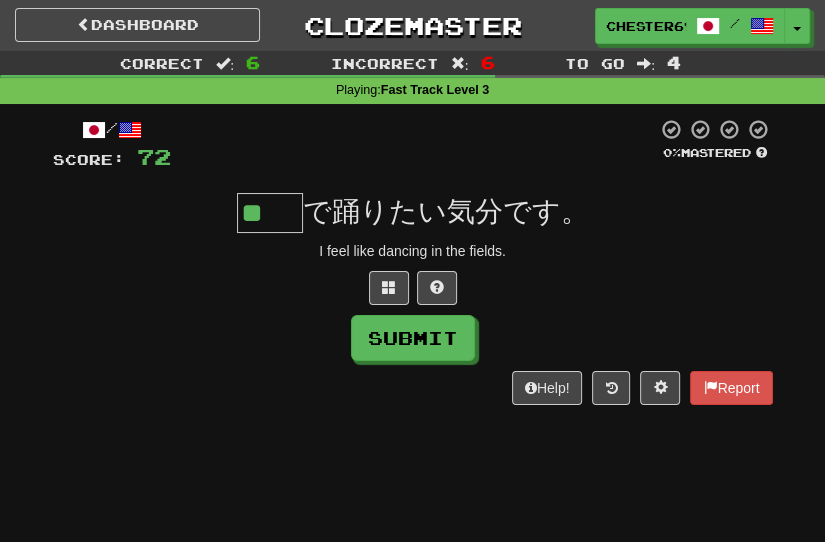 scroll, scrollTop: 0, scrollLeft: 0, axis: both 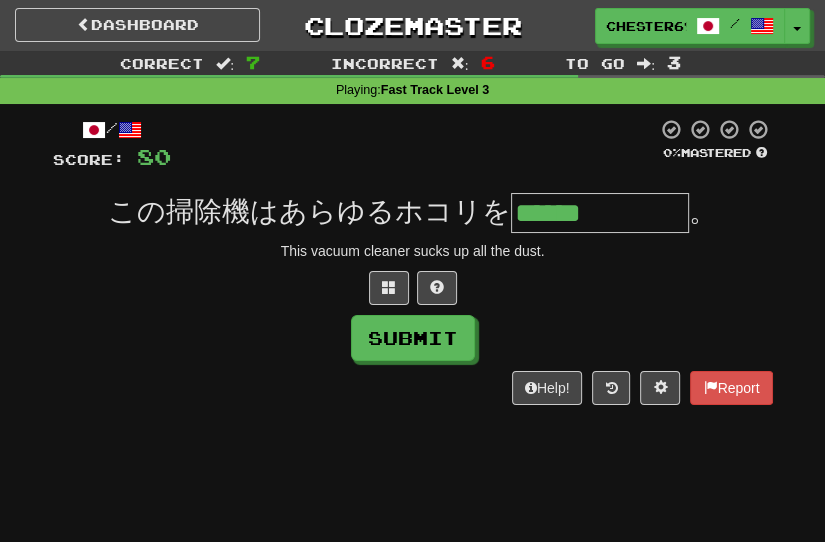 type on "******" 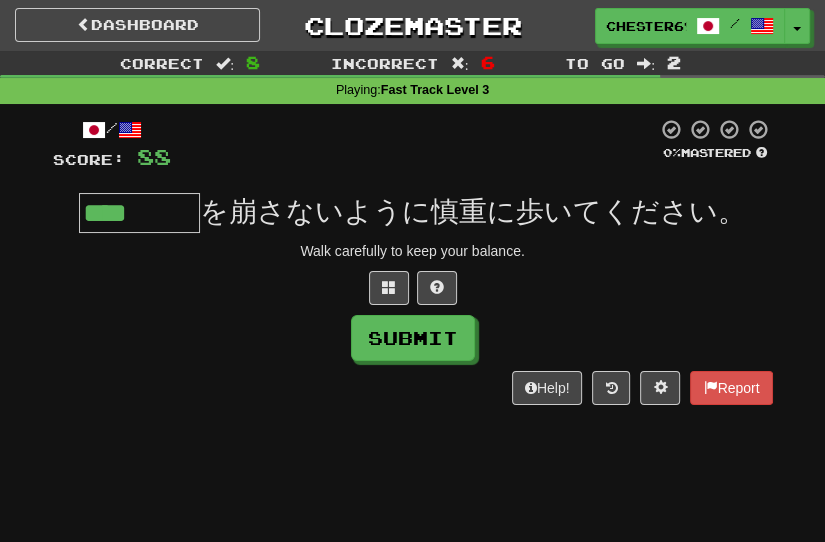 type on "****" 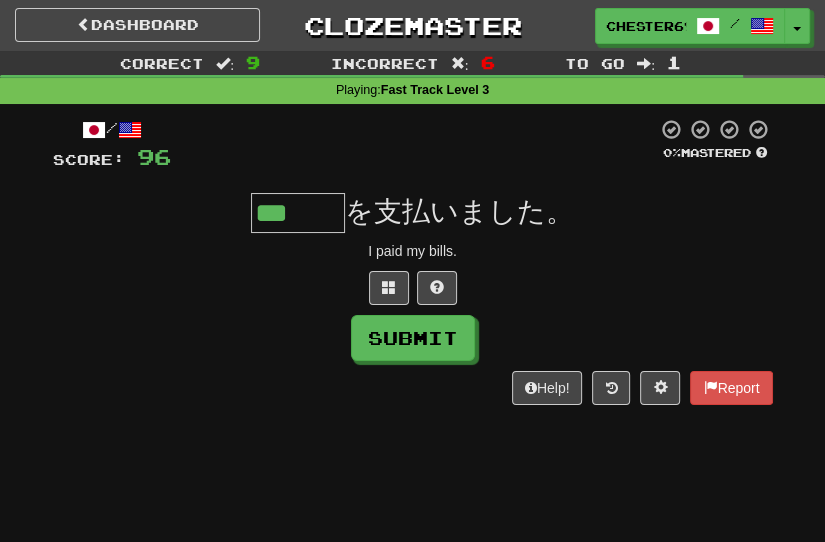 scroll, scrollTop: 0, scrollLeft: 0, axis: both 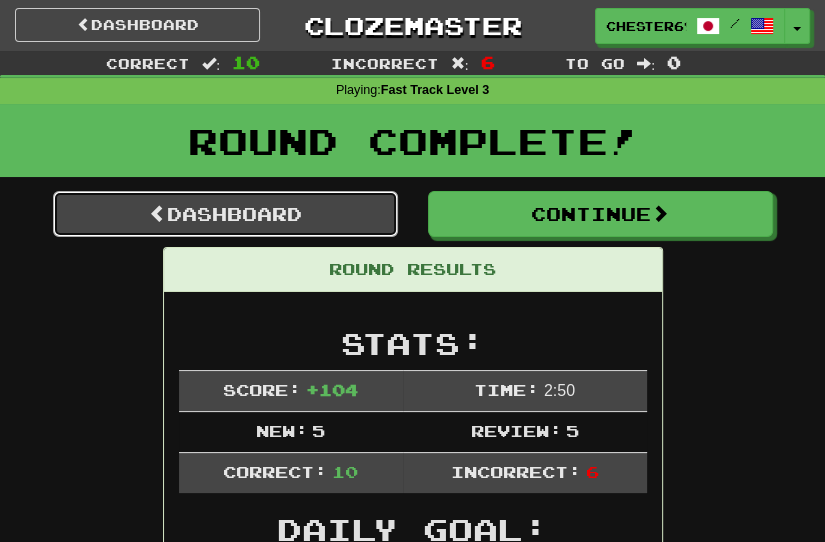 click on "Dashboard" at bounding box center (225, 214) 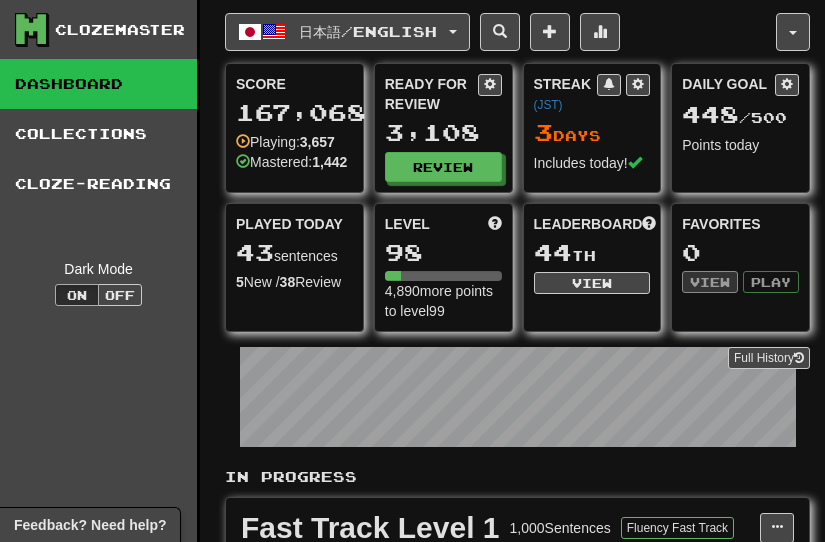 scroll, scrollTop: 0, scrollLeft: 0, axis: both 